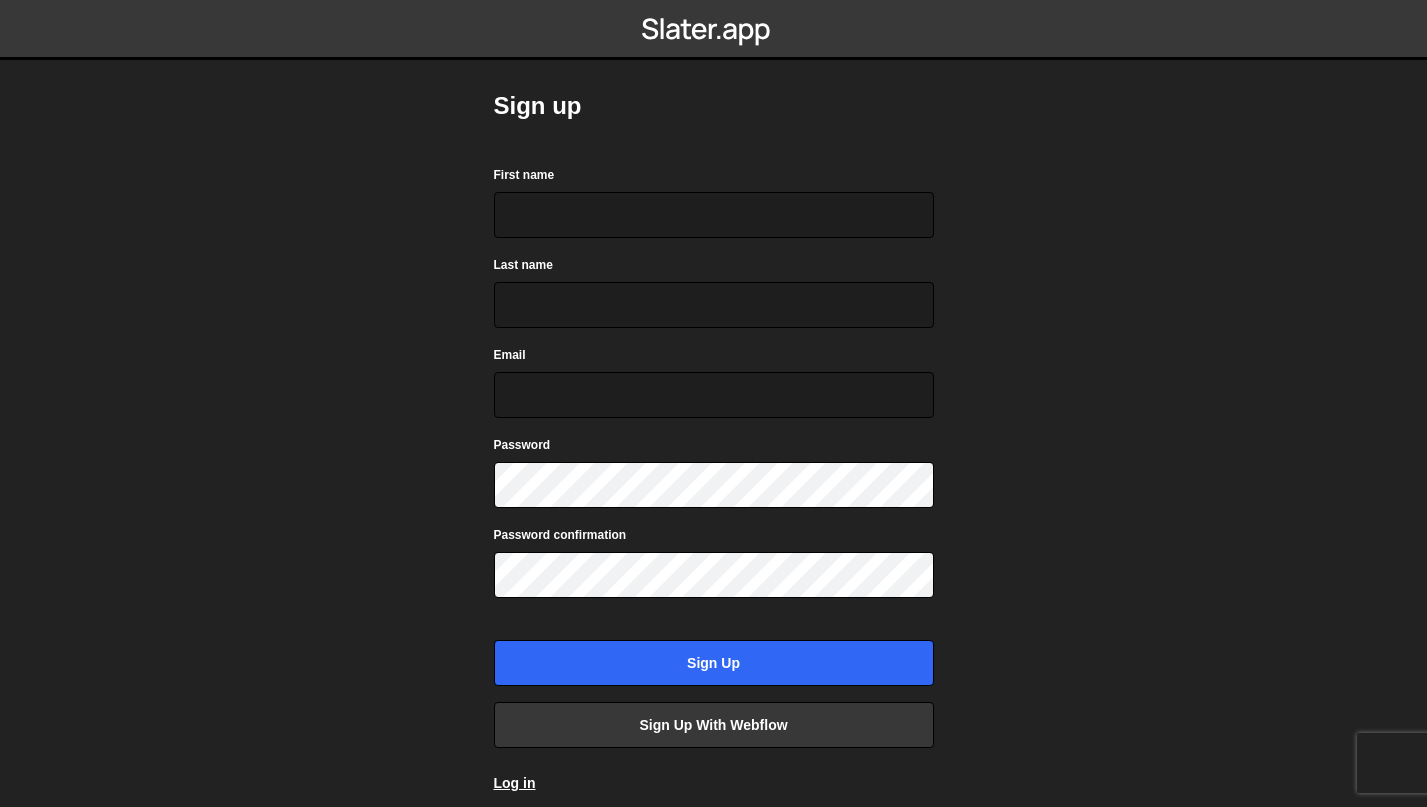 scroll, scrollTop: 0, scrollLeft: 0, axis: both 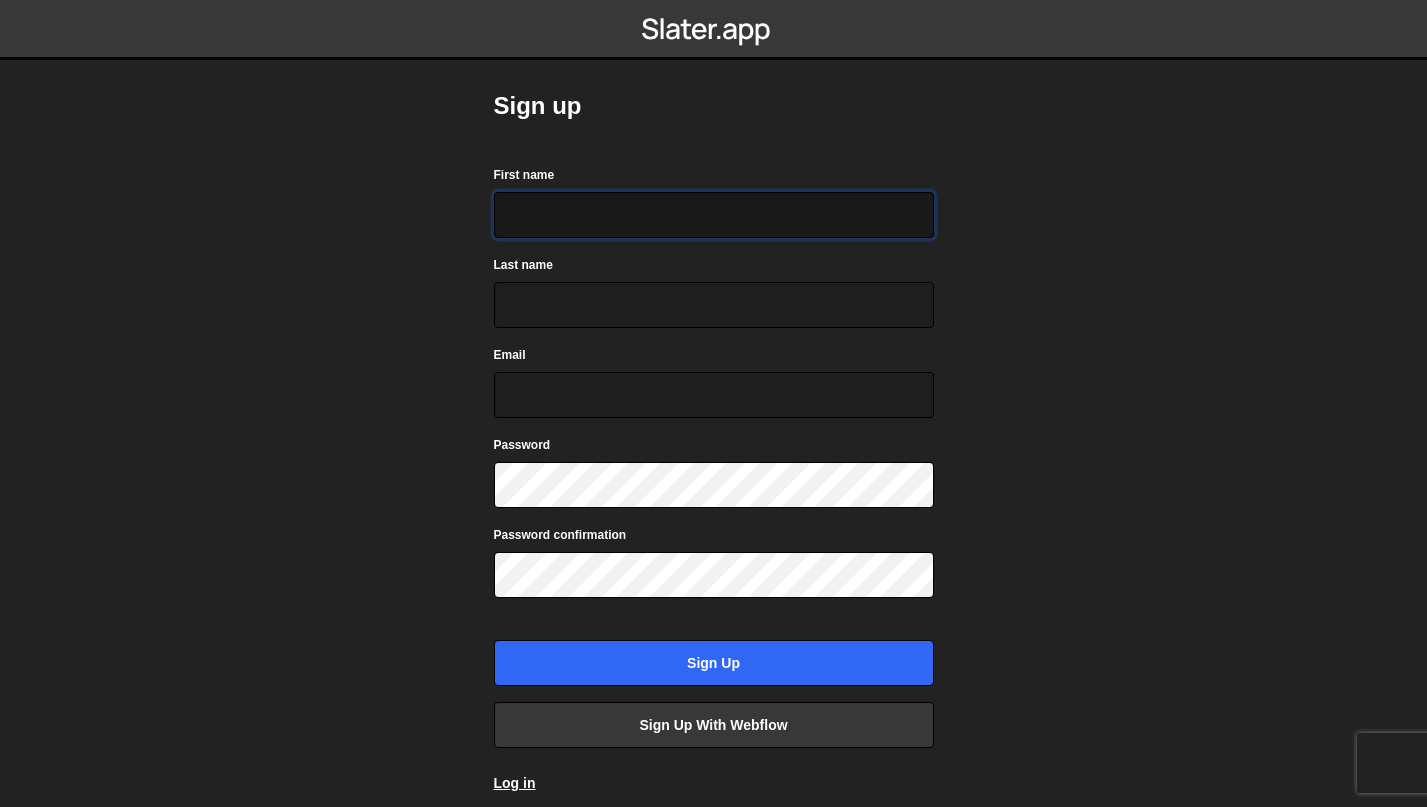 click on "First name" at bounding box center (714, 215) 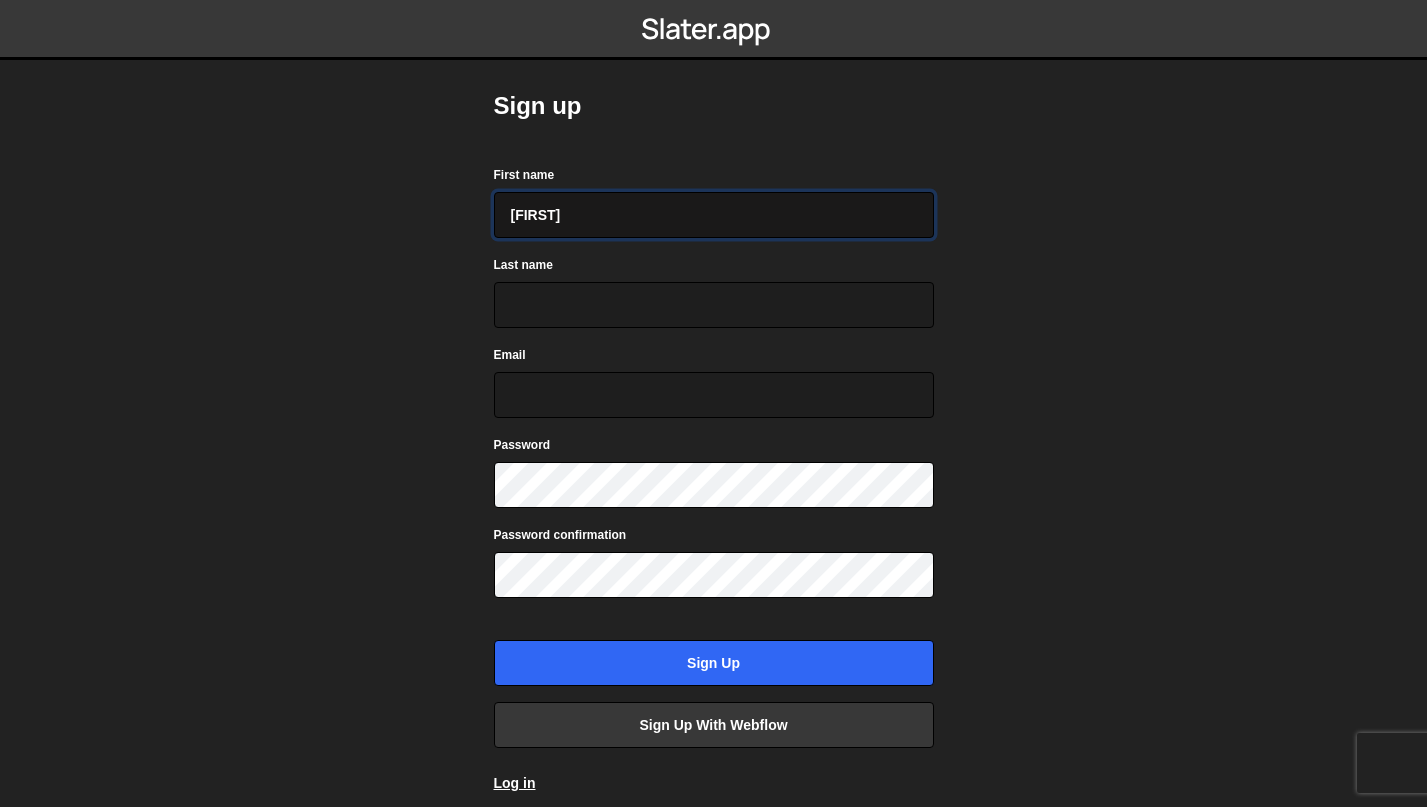 type on "tanguy" 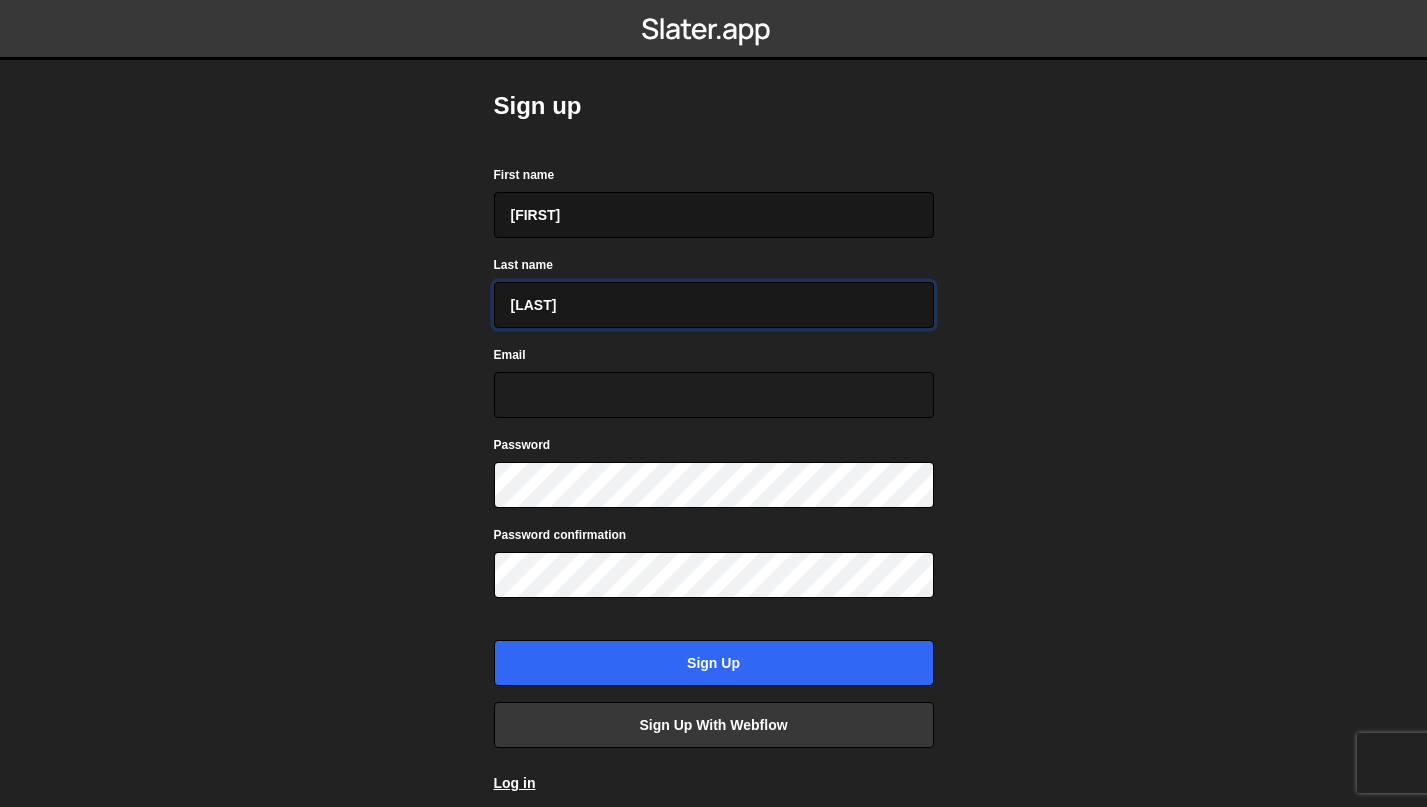 type on "garez" 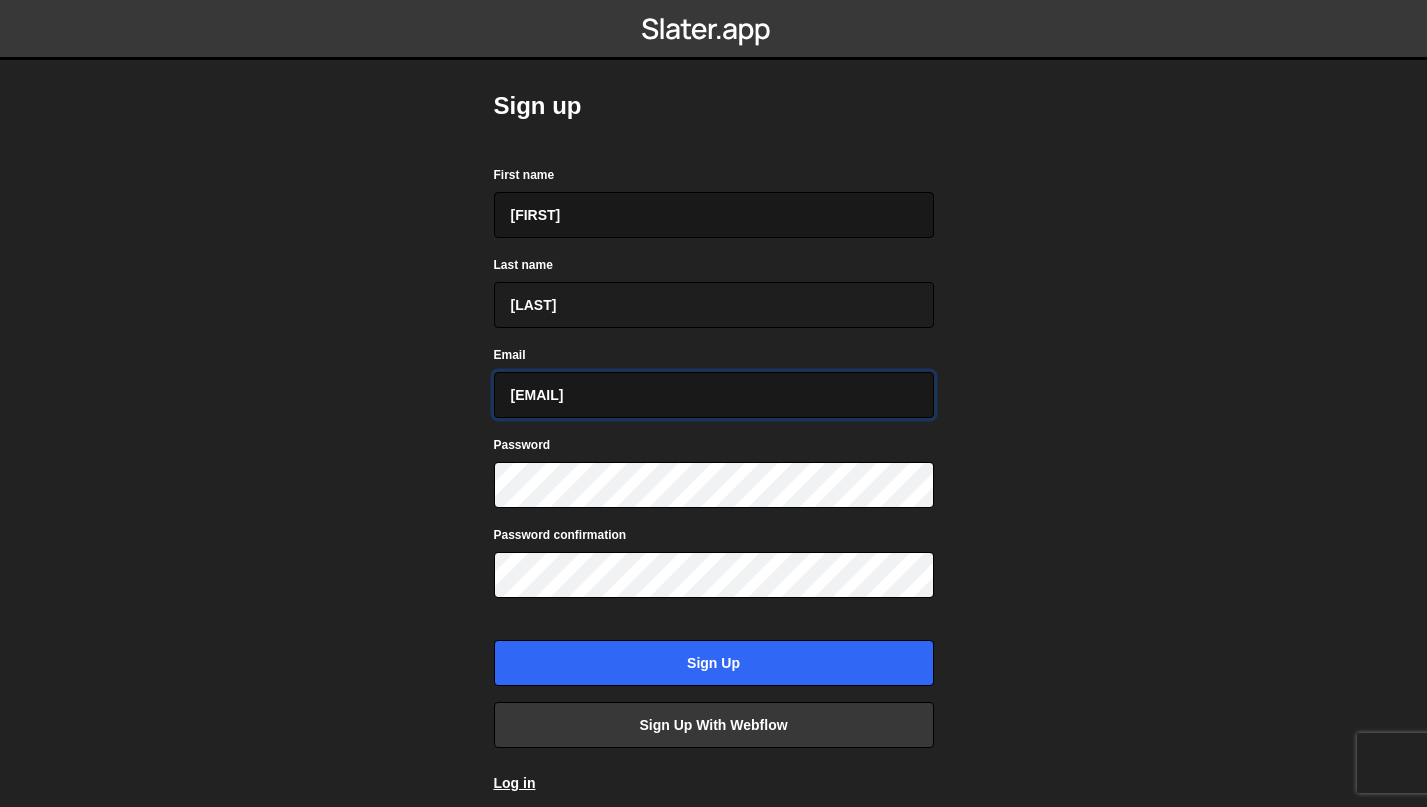 type on "product@hexa.cc" 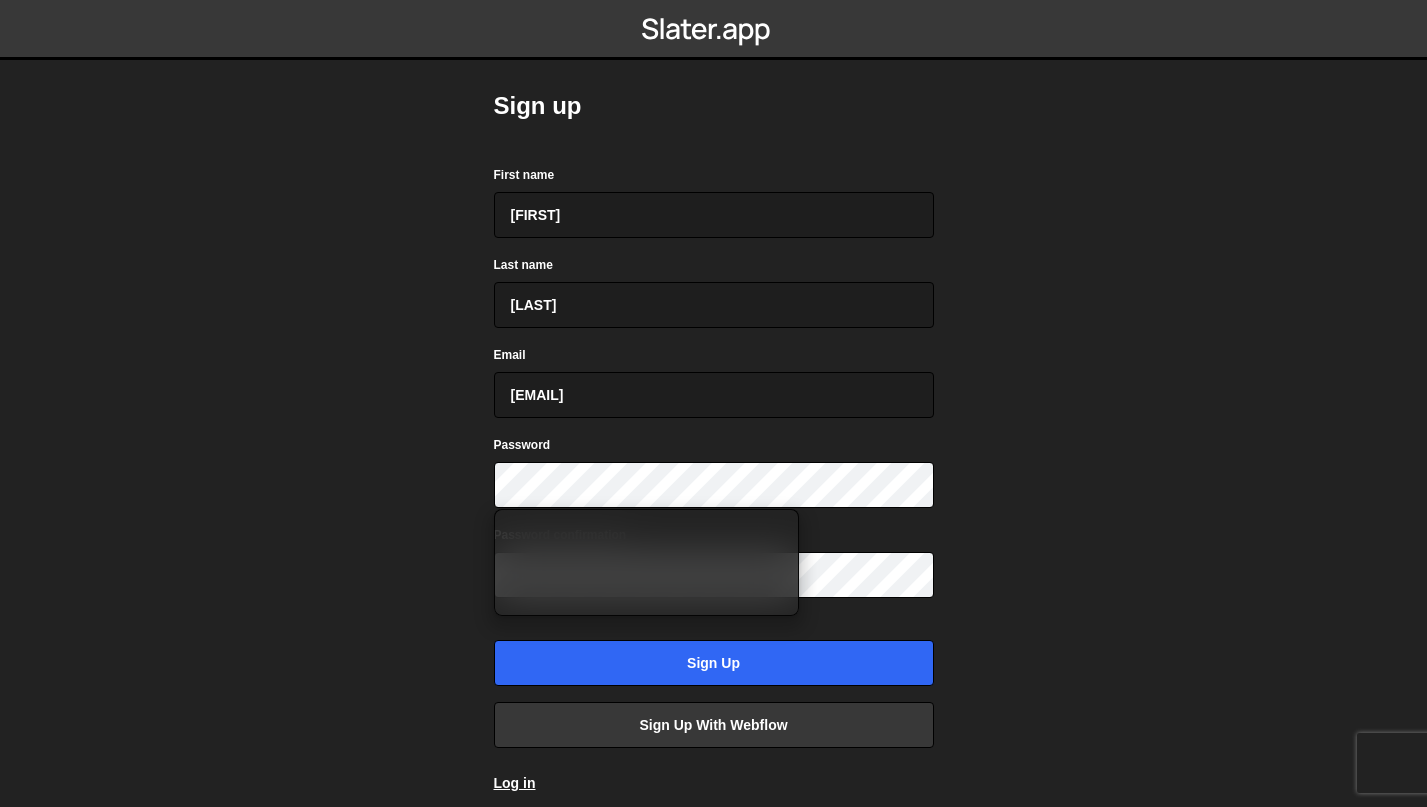 click on "Sign up
First name
tanguy
Last name
garez
Email
product@hexa.cc
Password
Password confirmation
Sign up
Sign up with Webflow
Log in" at bounding box center [713, 403] 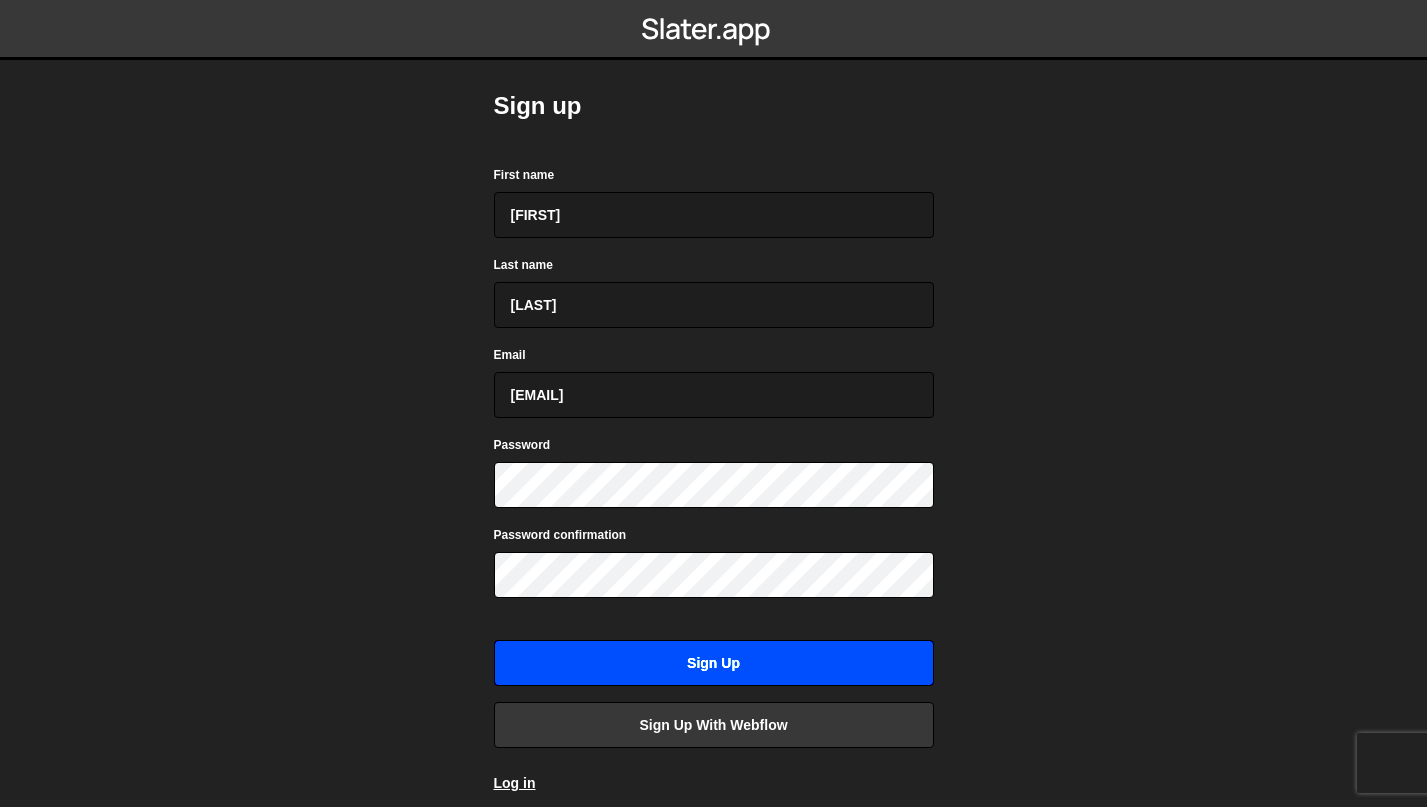 click on "Sign up" at bounding box center (714, 663) 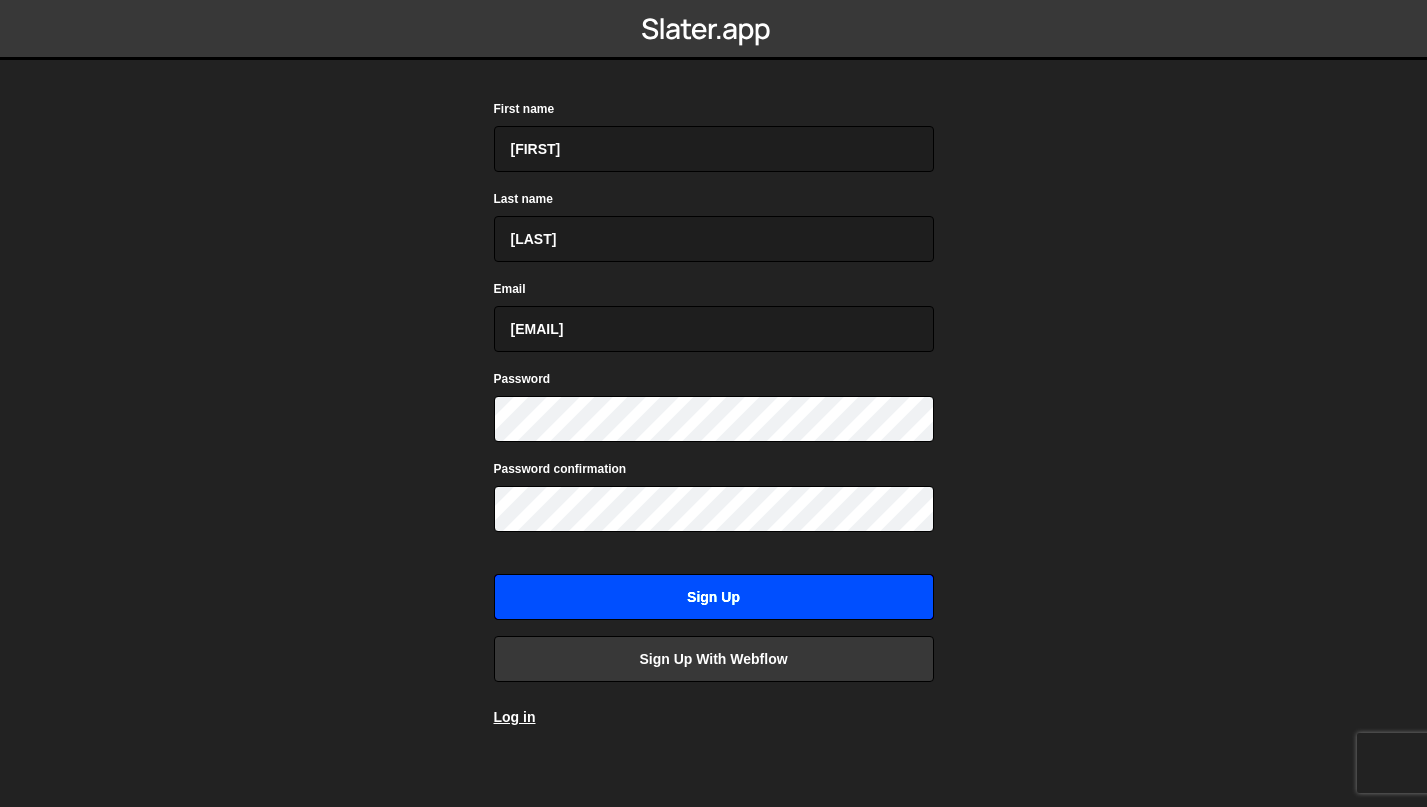 scroll, scrollTop: 0, scrollLeft: 0, axis: both 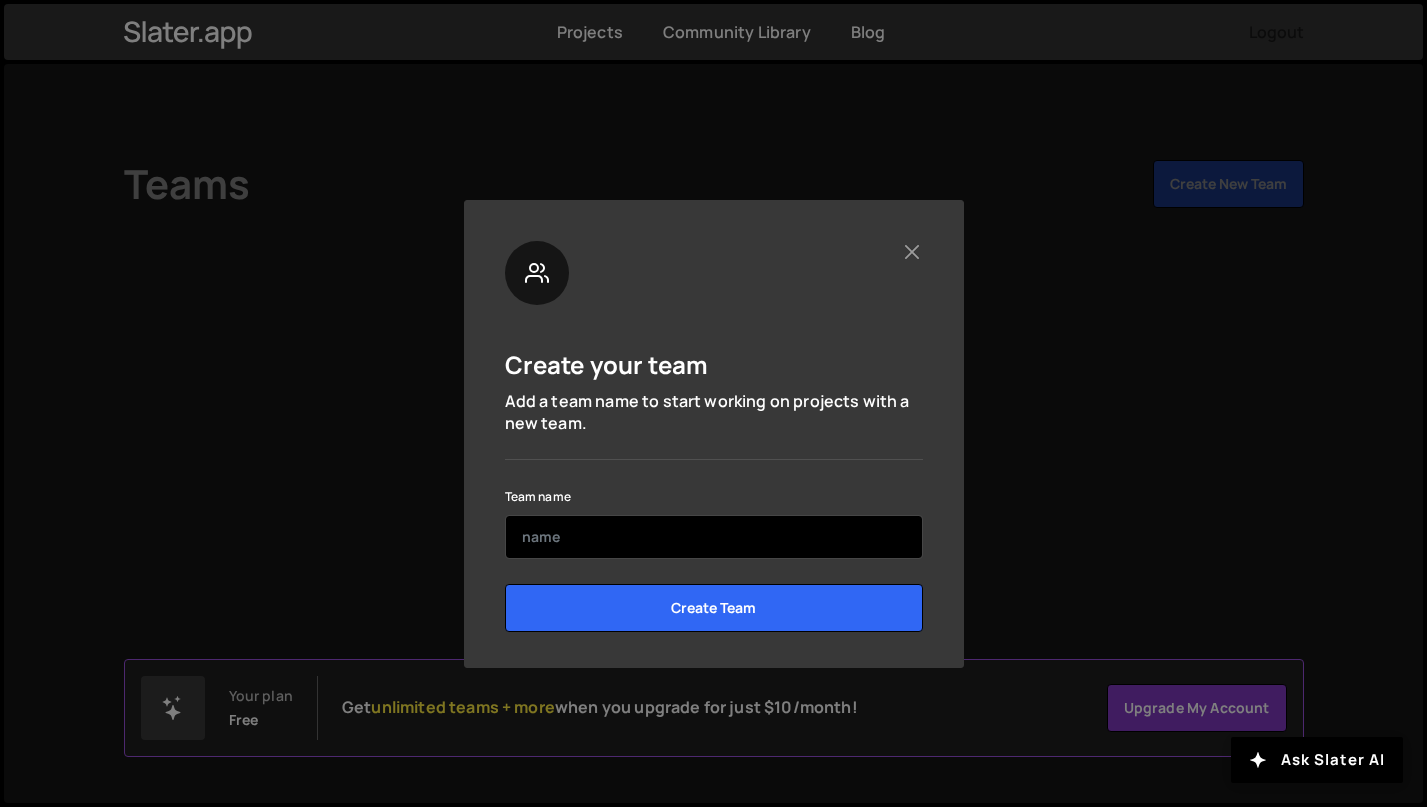 click at bounding box center [714, 537] 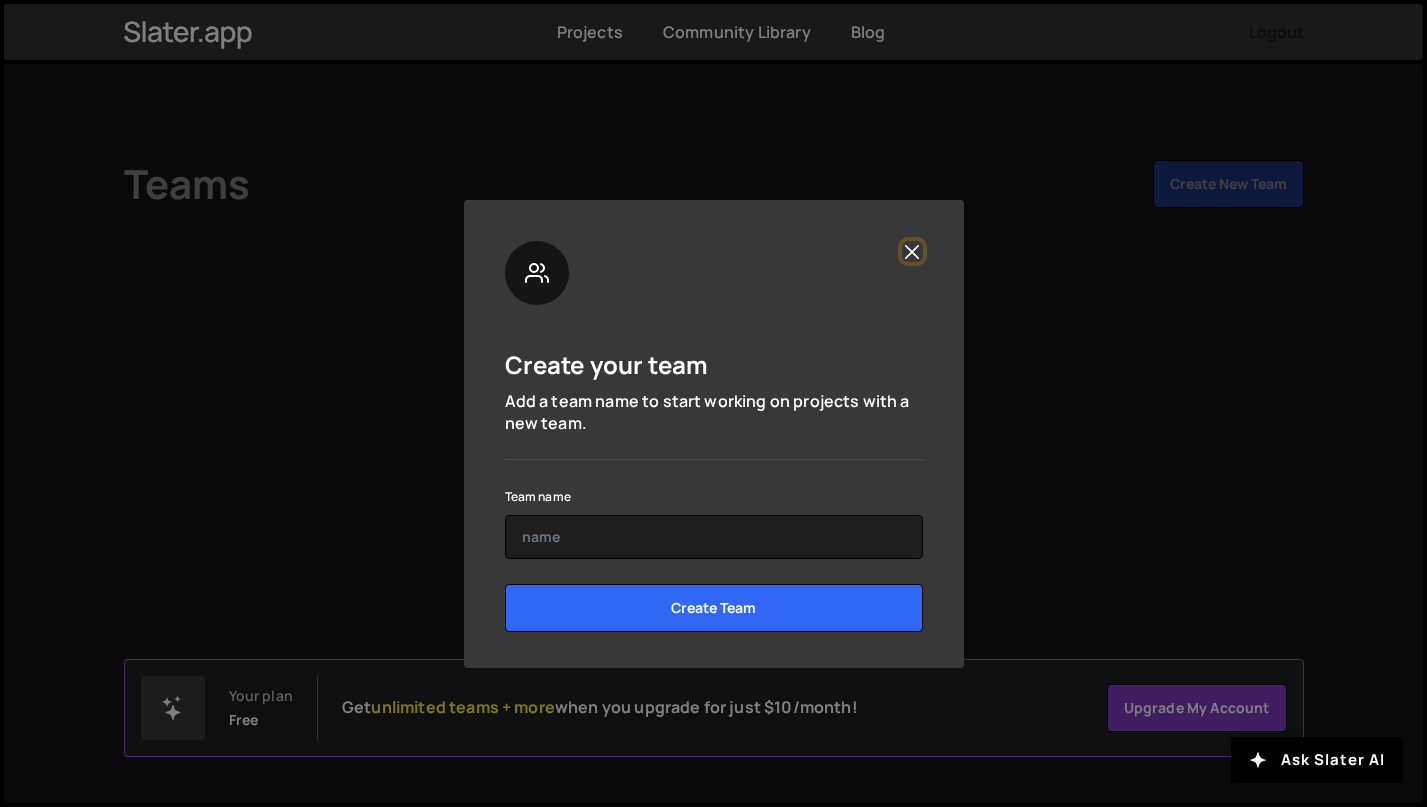 click at bounding box center [912, 251] 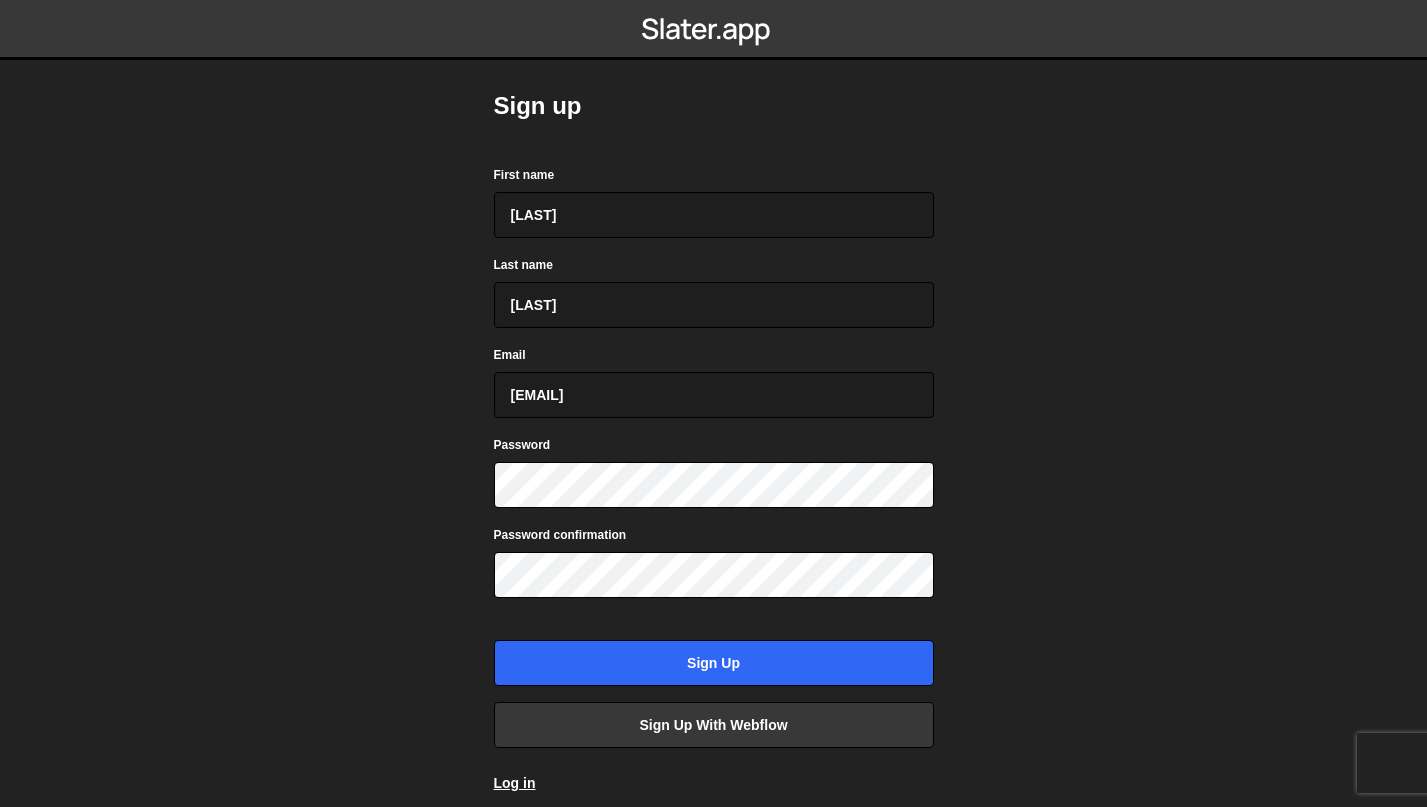 scroll, scrollTop: 0, scrollLeft: 0, axis: both 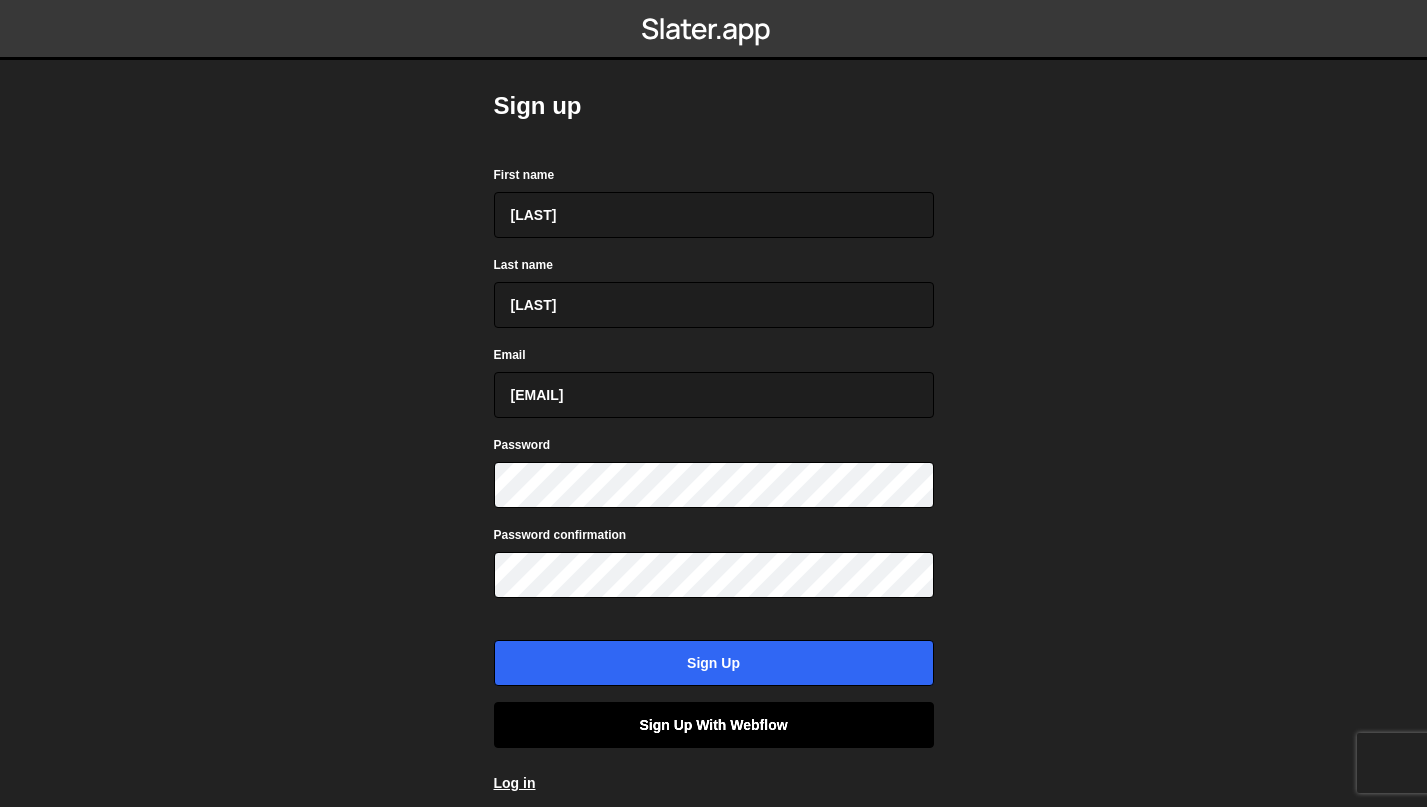click on "Sign up with Webflow" at bounding box center [714, 725] 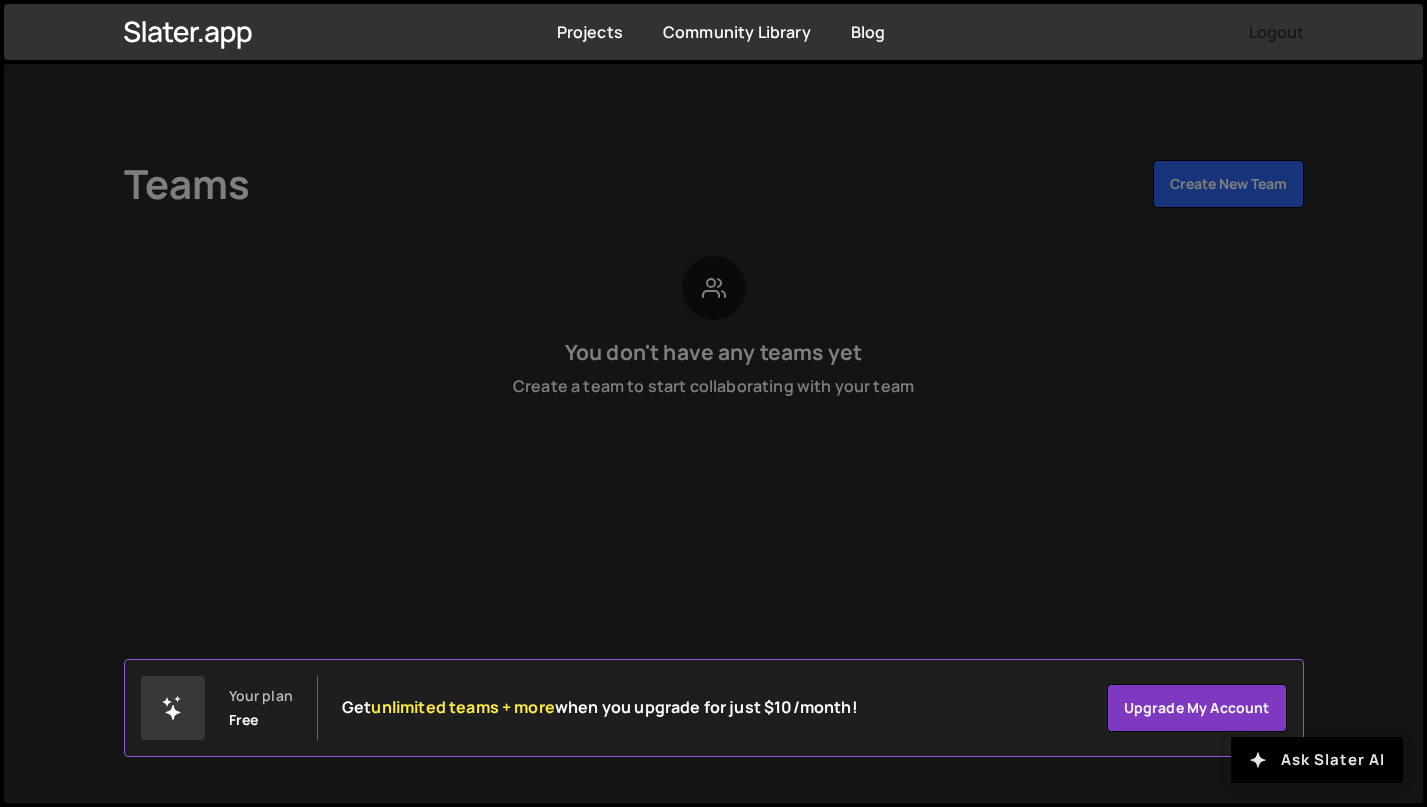scroll, scrollTop: 0, scrollLeft: 0, axis: both 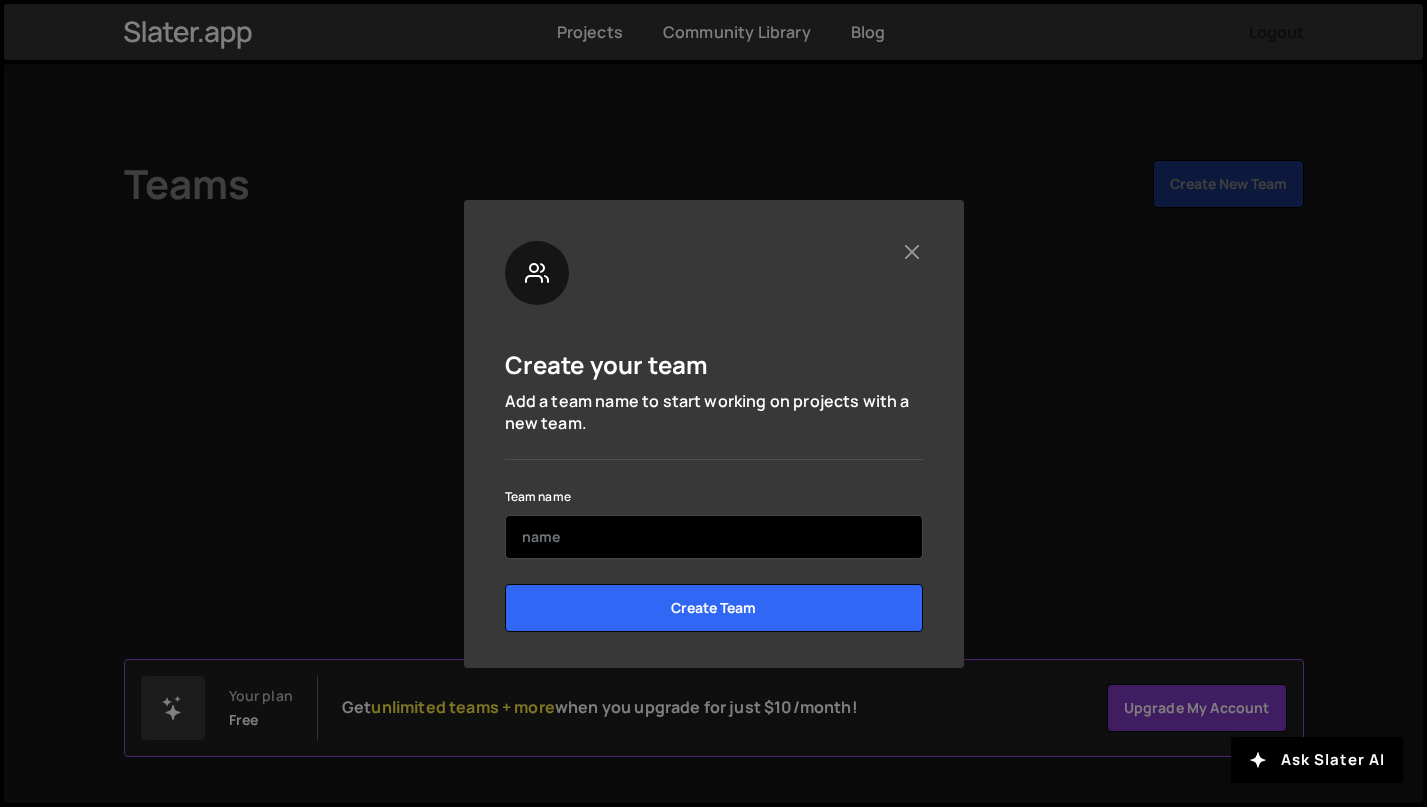 click at bounding box center [714, 537] 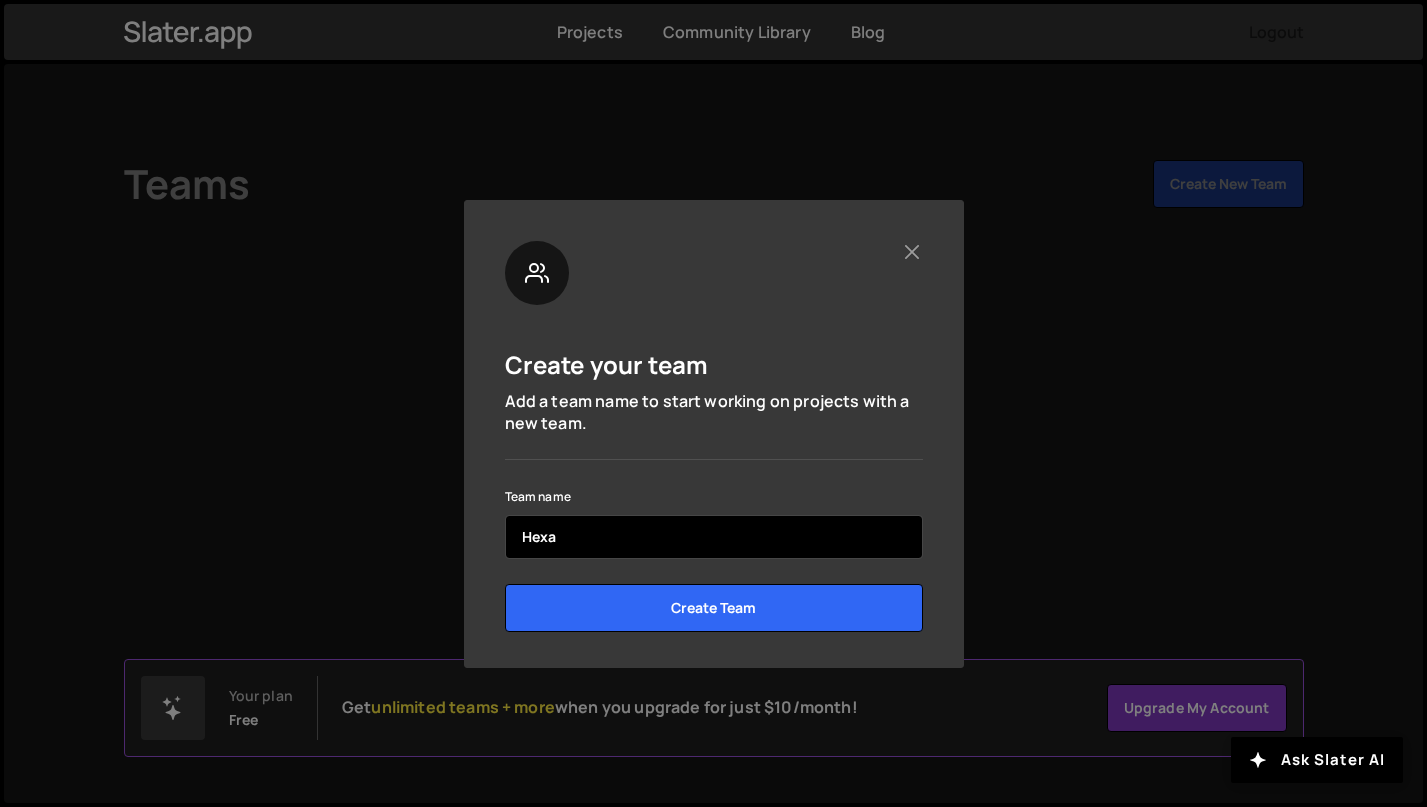type on "Hexa" 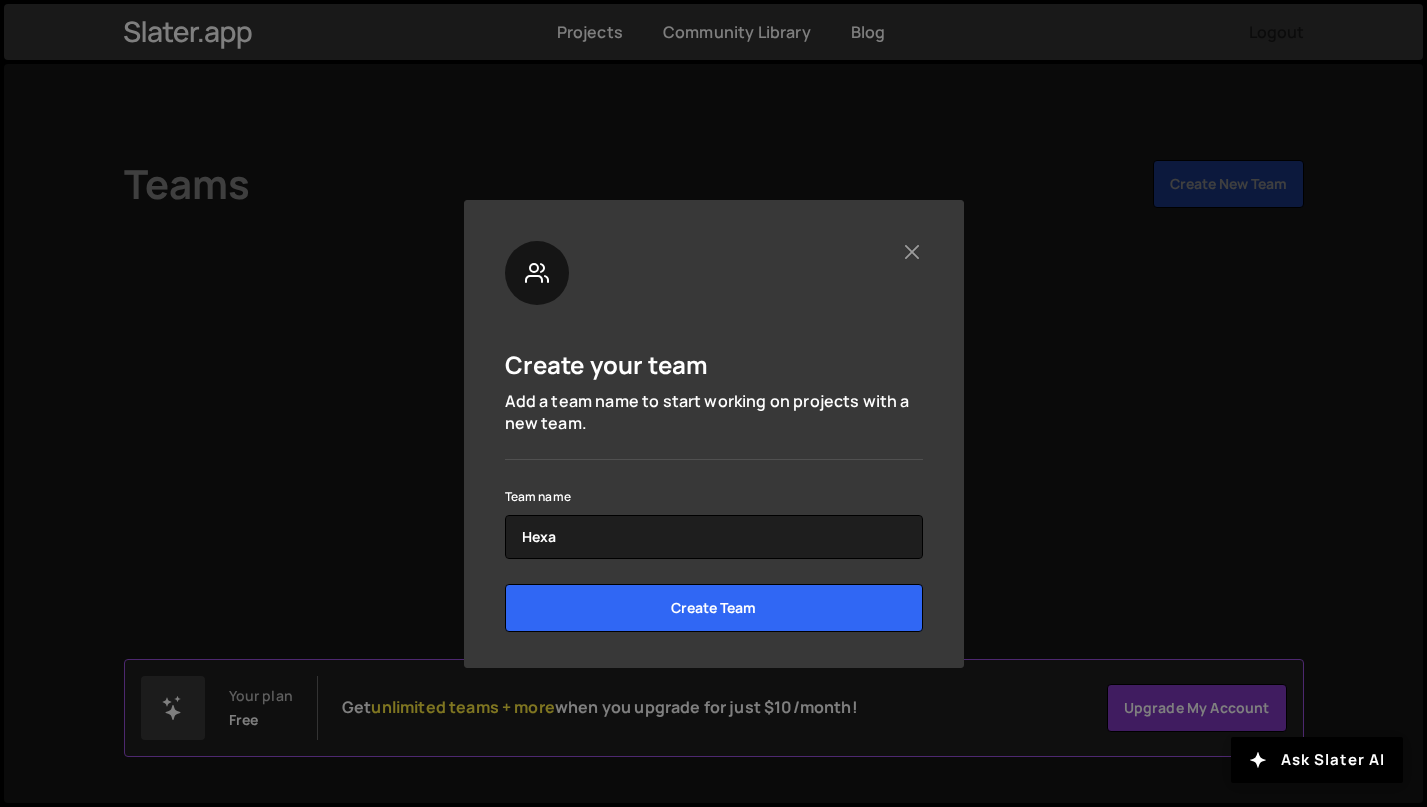 click on "Team name
Hexa" at bounding box center (714, 521) 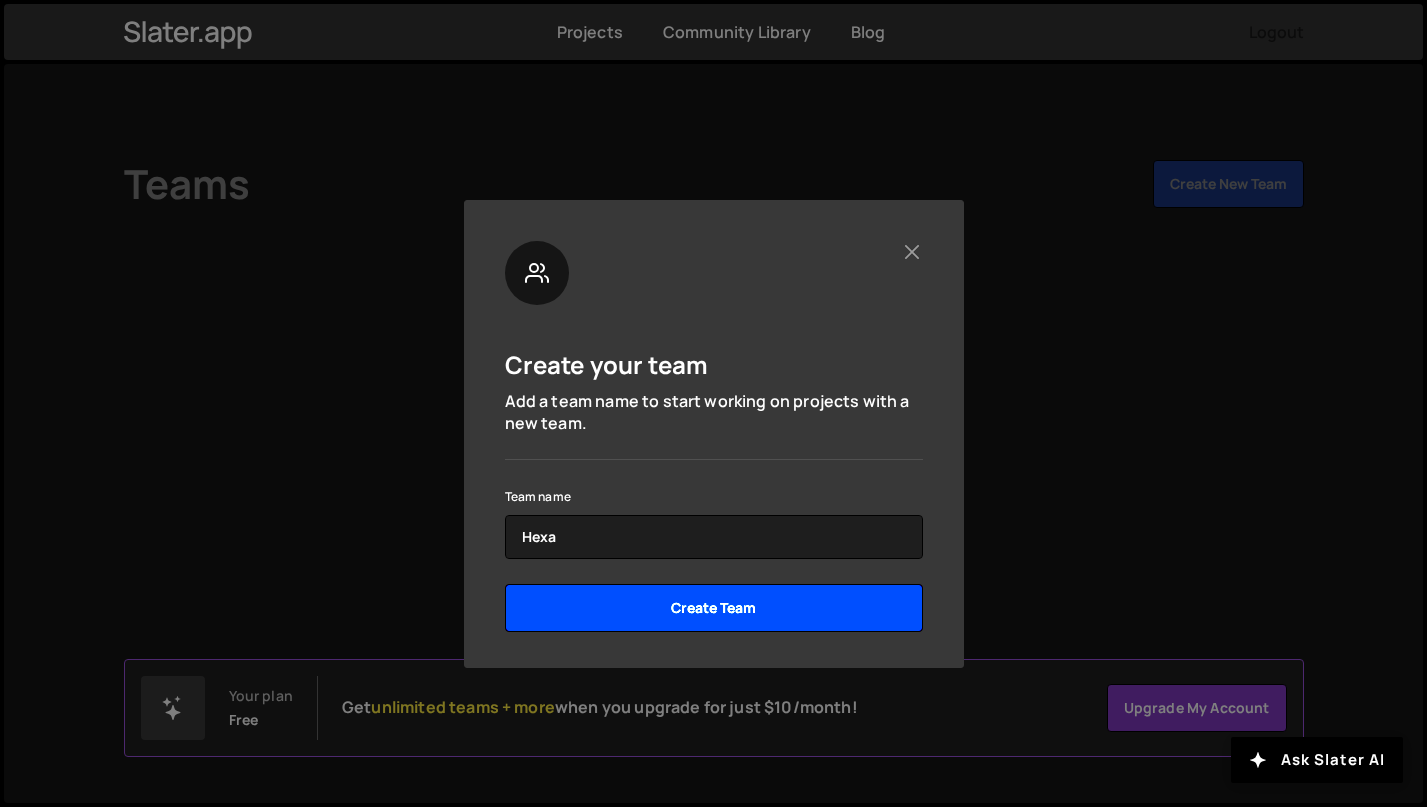 click on "Create Team" at bounding box center (714, 608) 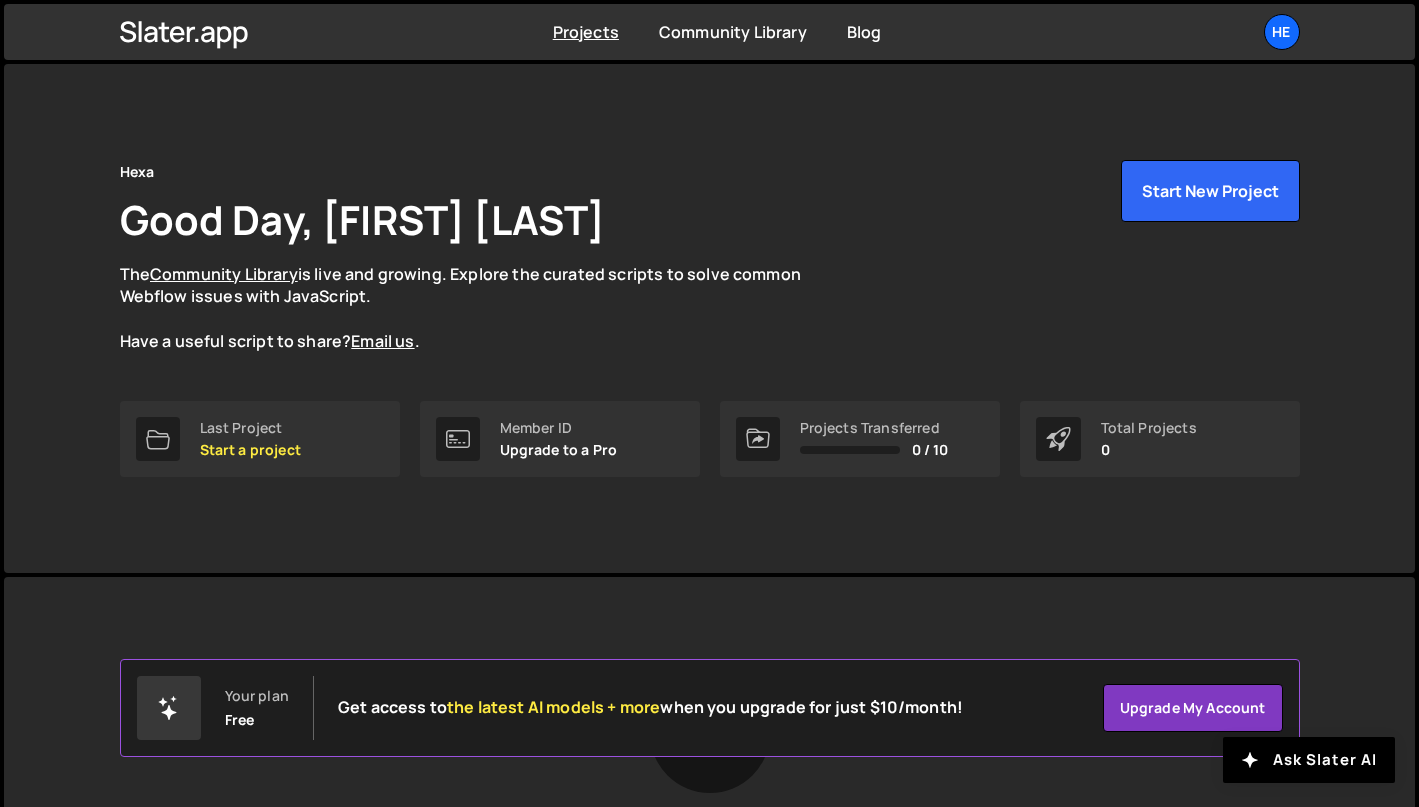 scroll, scrollTop: 0, scrollLeft: 0, axis: both 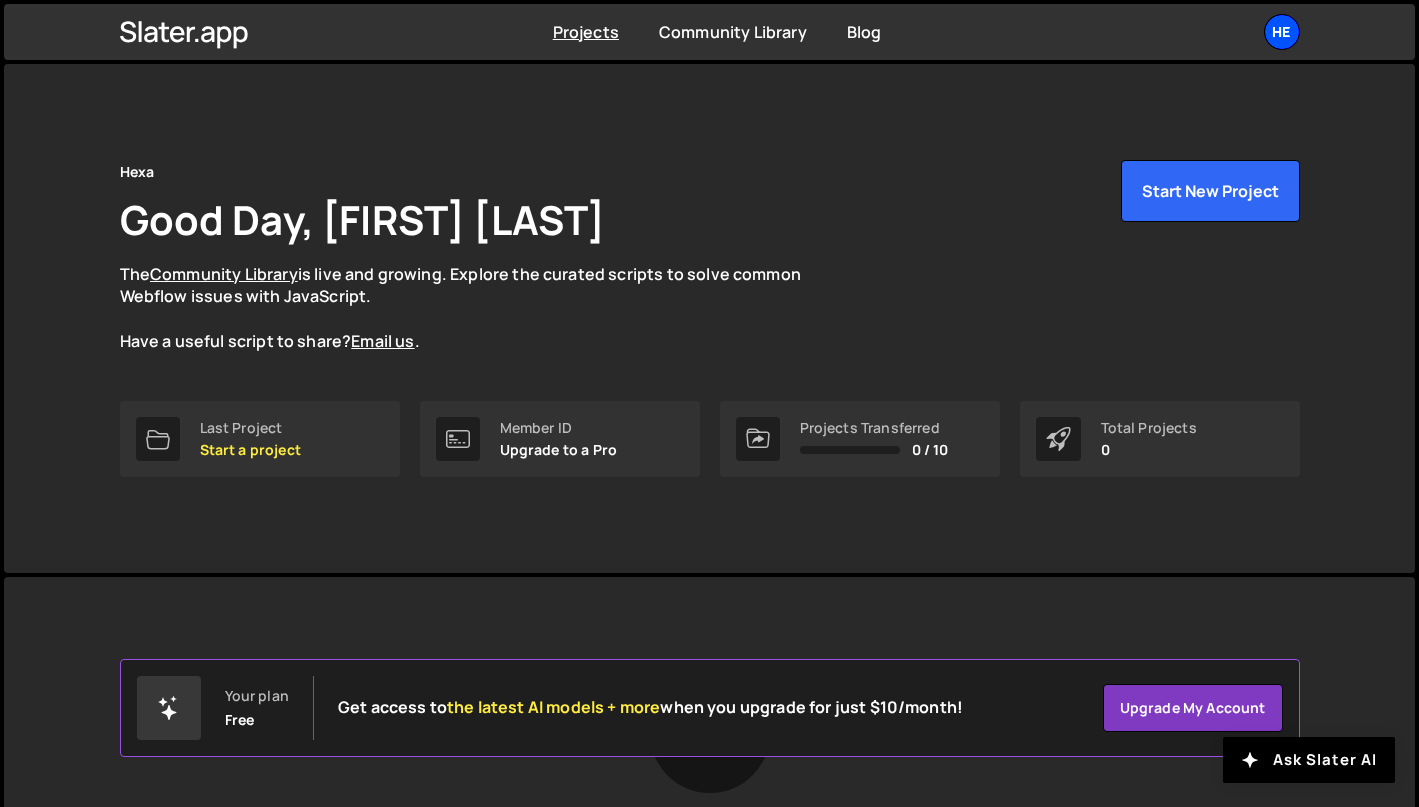 click on "He" at bounding box center [1282, 32] 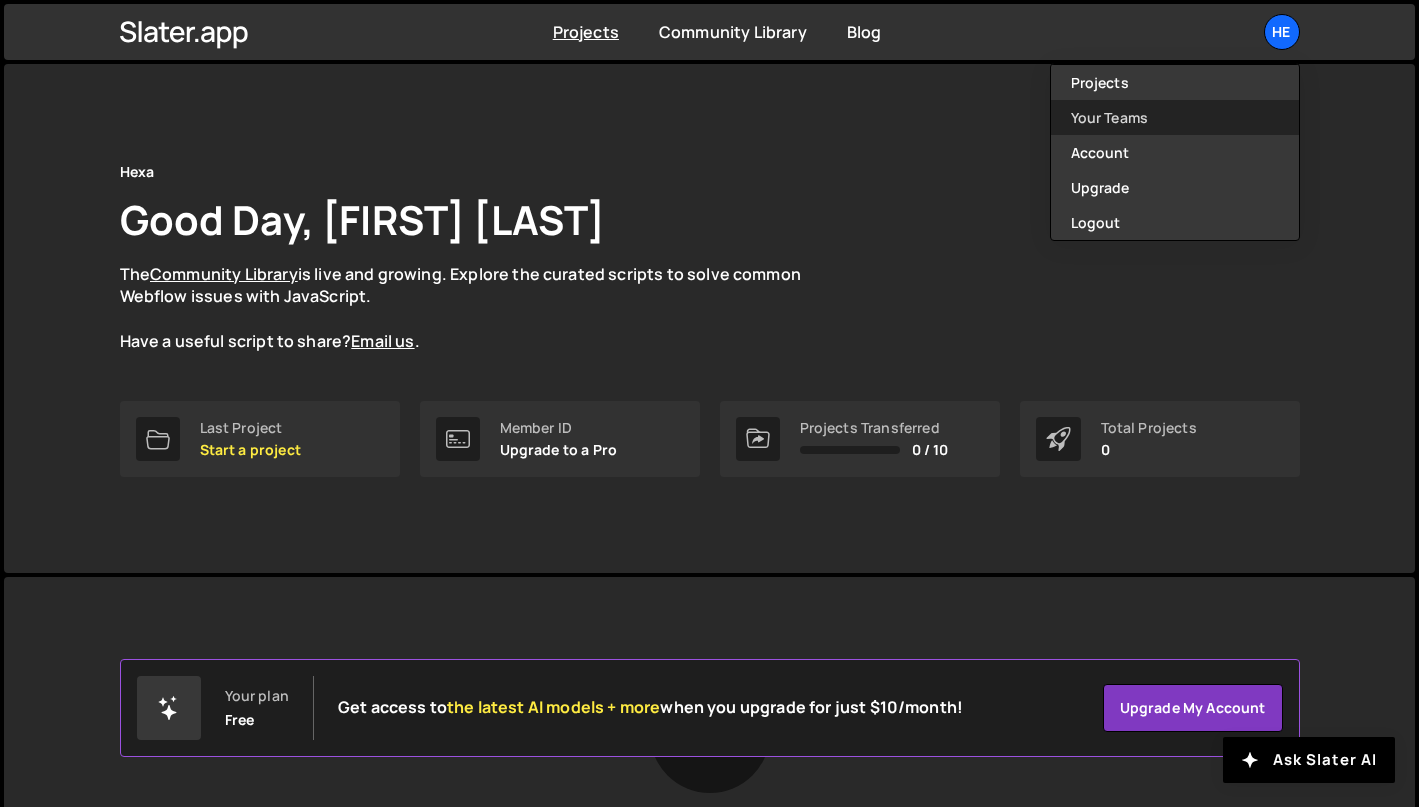 click on "Your Teams" at bounding box center (1175, 117) 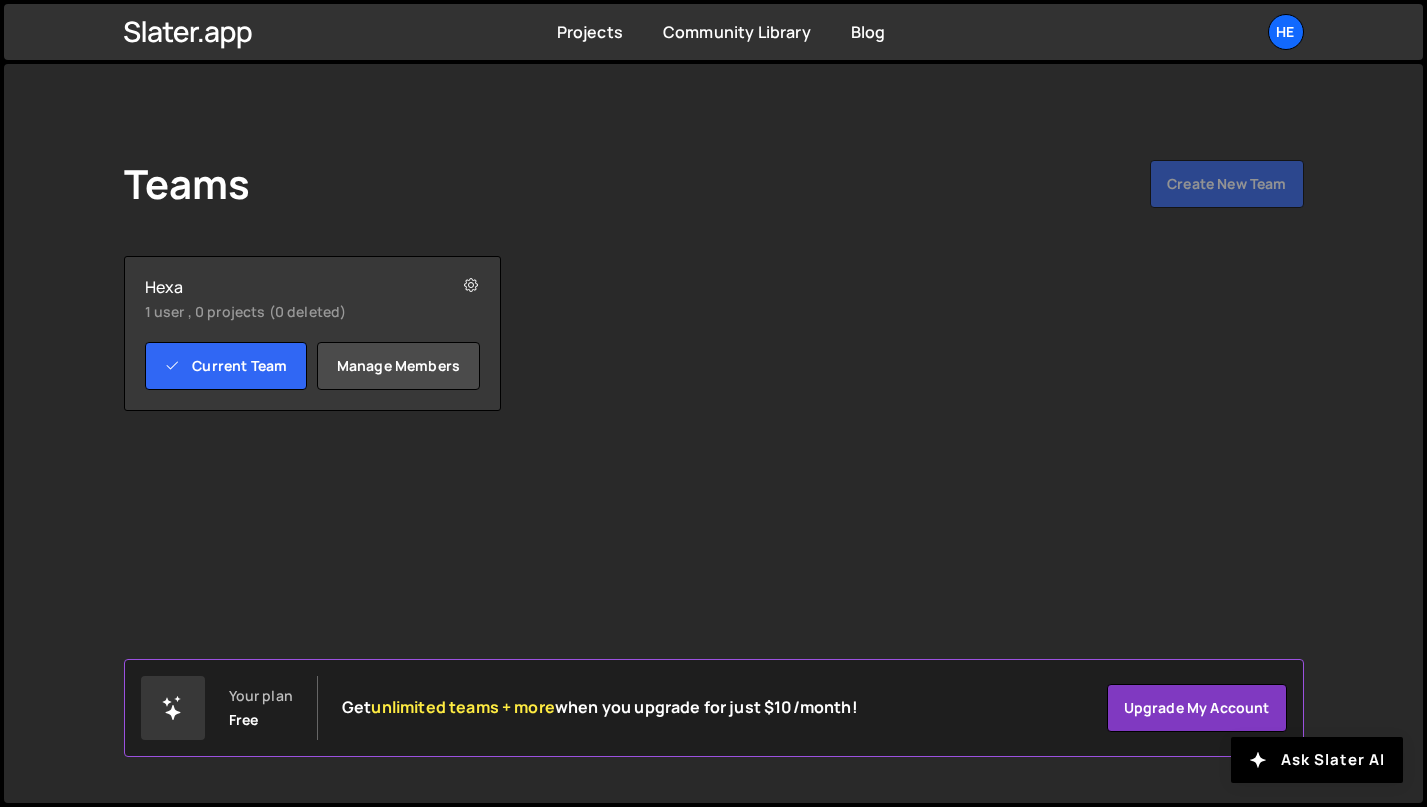 scroll, scrollTop: 0, scrollLeft: 0, axis: both 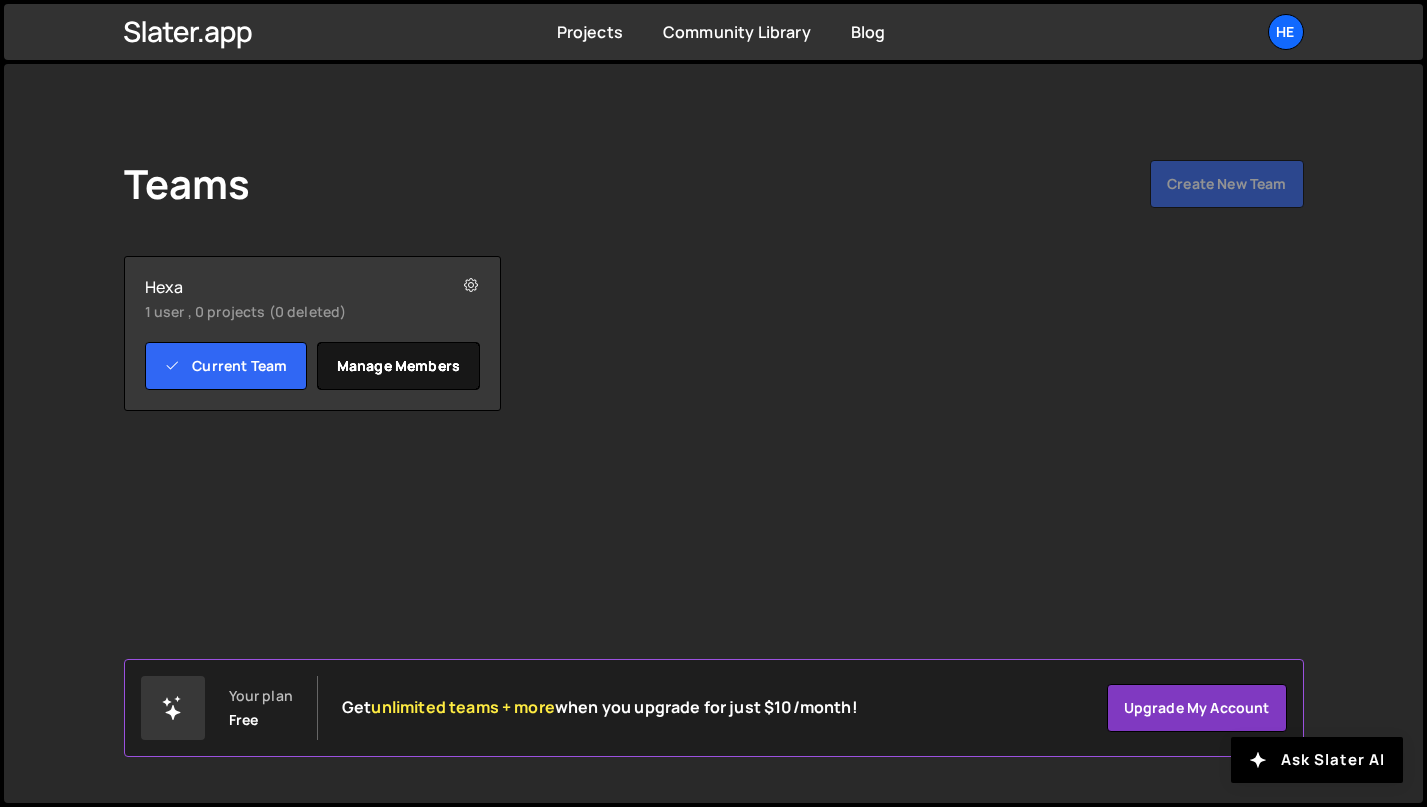 click on "Manage members" at bounding box center (398, 366) 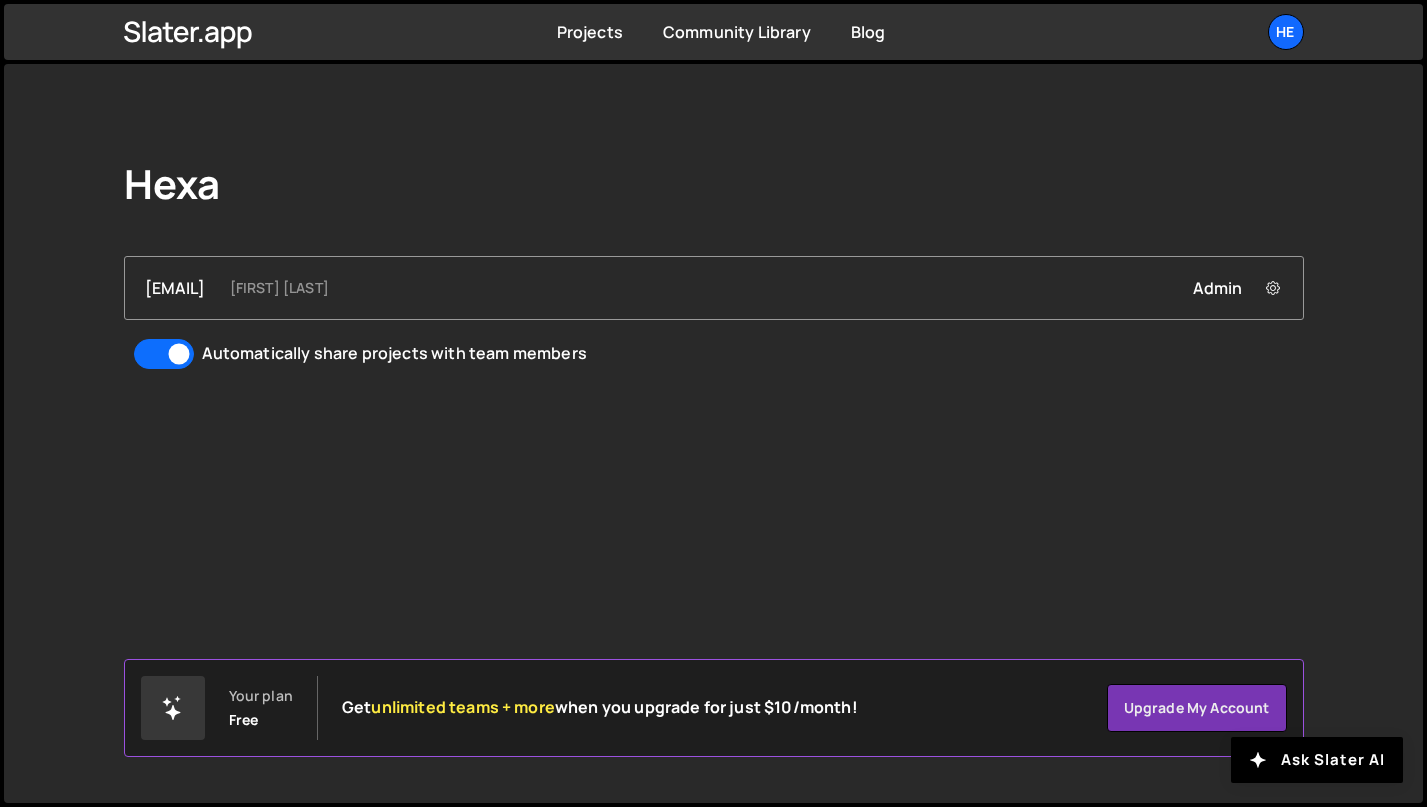 scroll, scrollTop: 0, scrollLeft: 0, axis: both 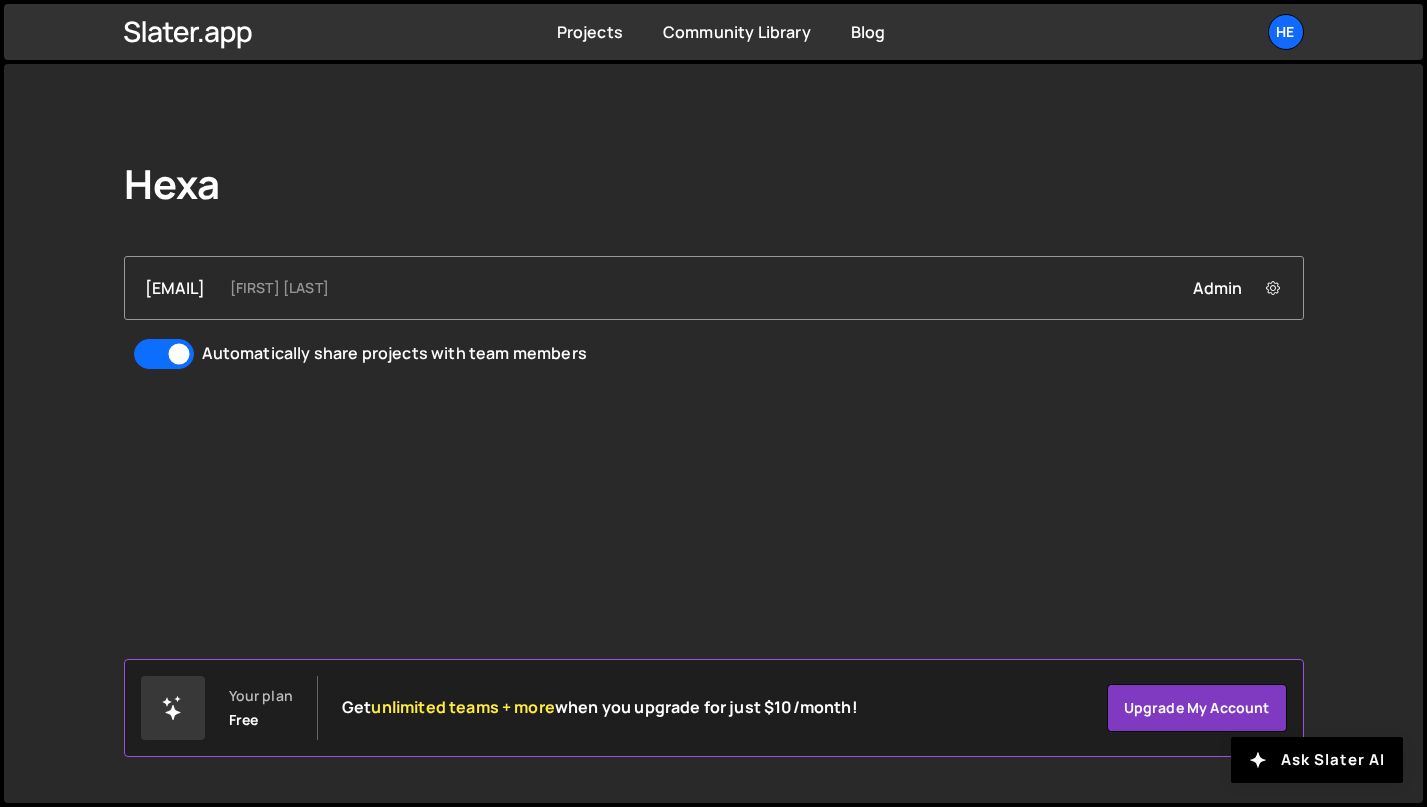 click on "product@hexa.cc" at bounding box center [175, 288] 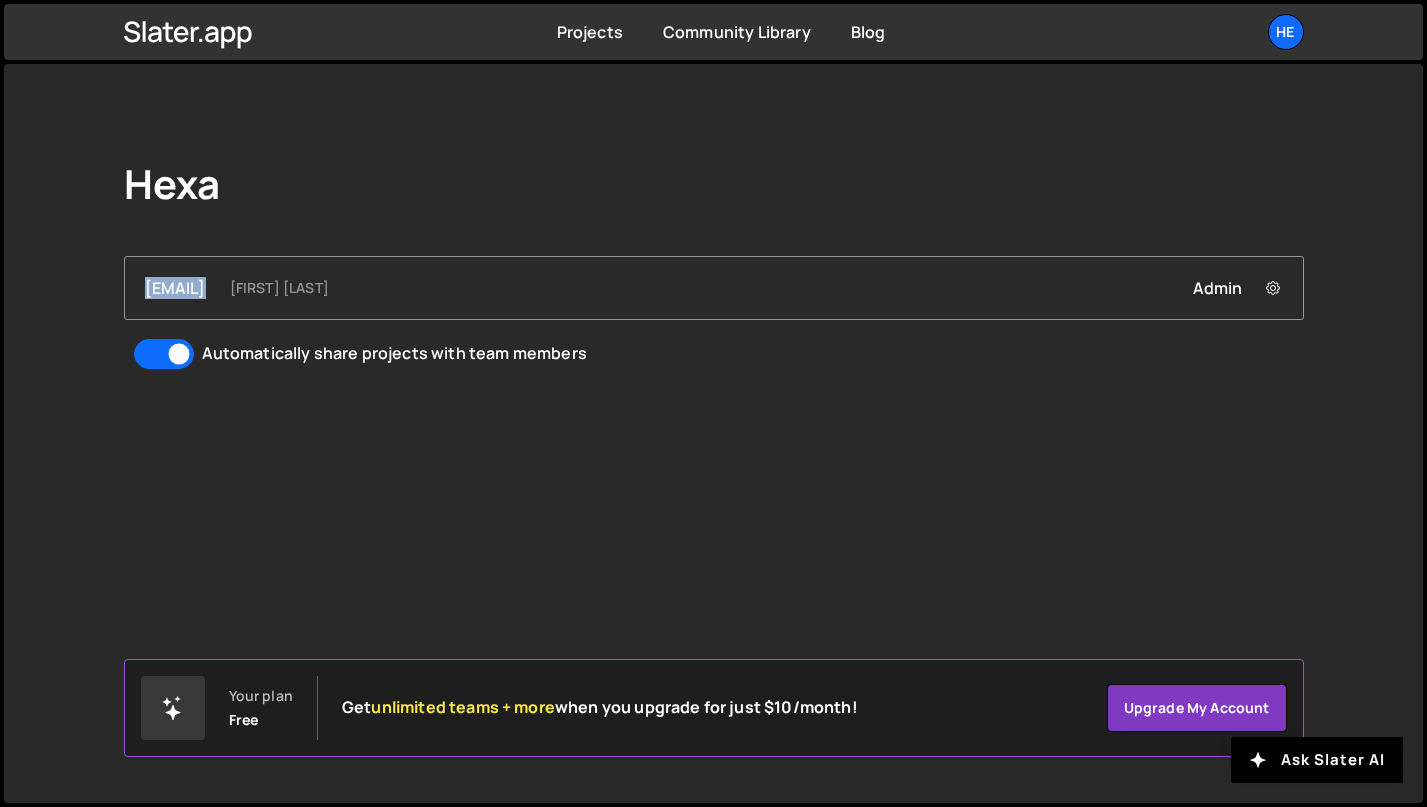 click on "product@hexa.cc" at bounding box center [175, 288] 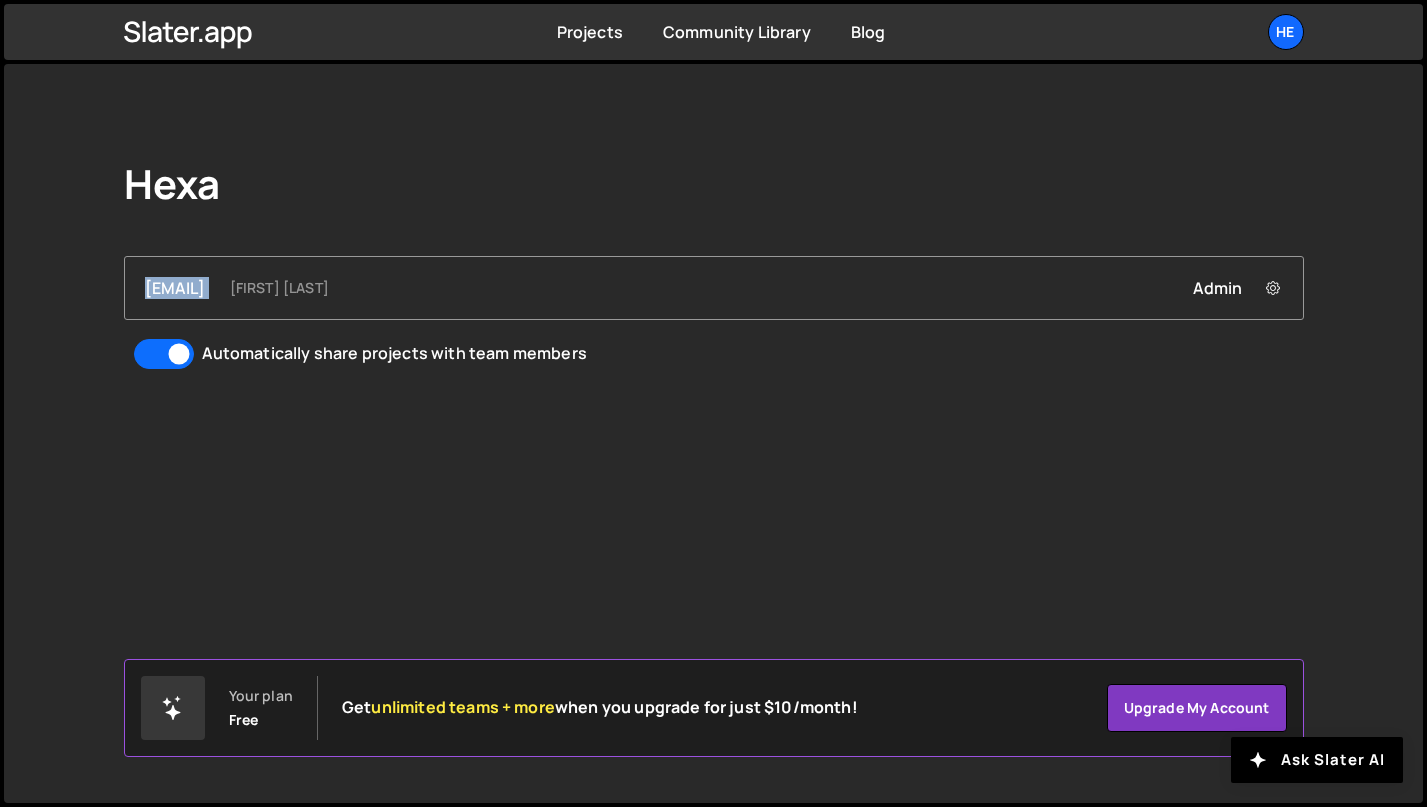 click on "product@hexa.cc" at bounding box center [175, 288] 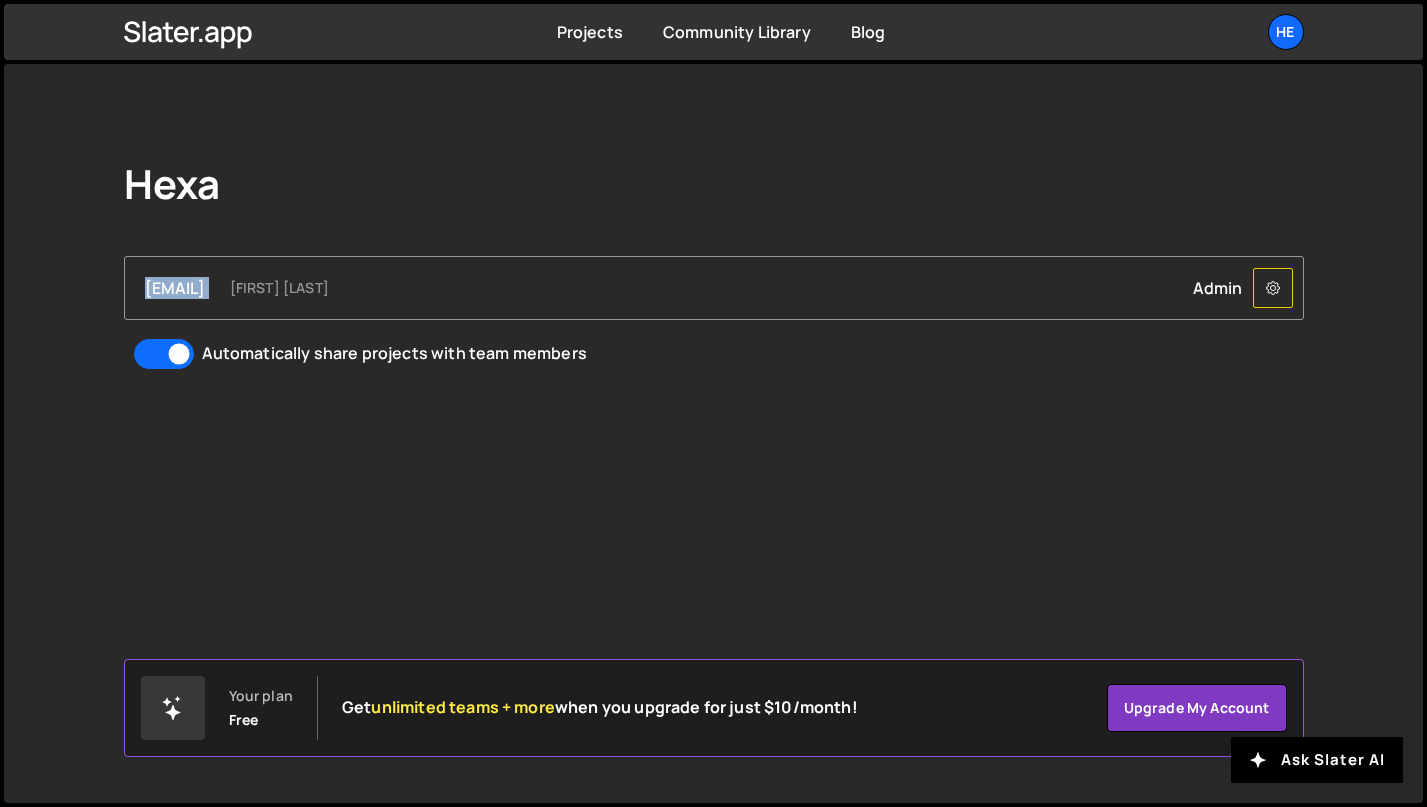 click at bounding box center [1273, 288] 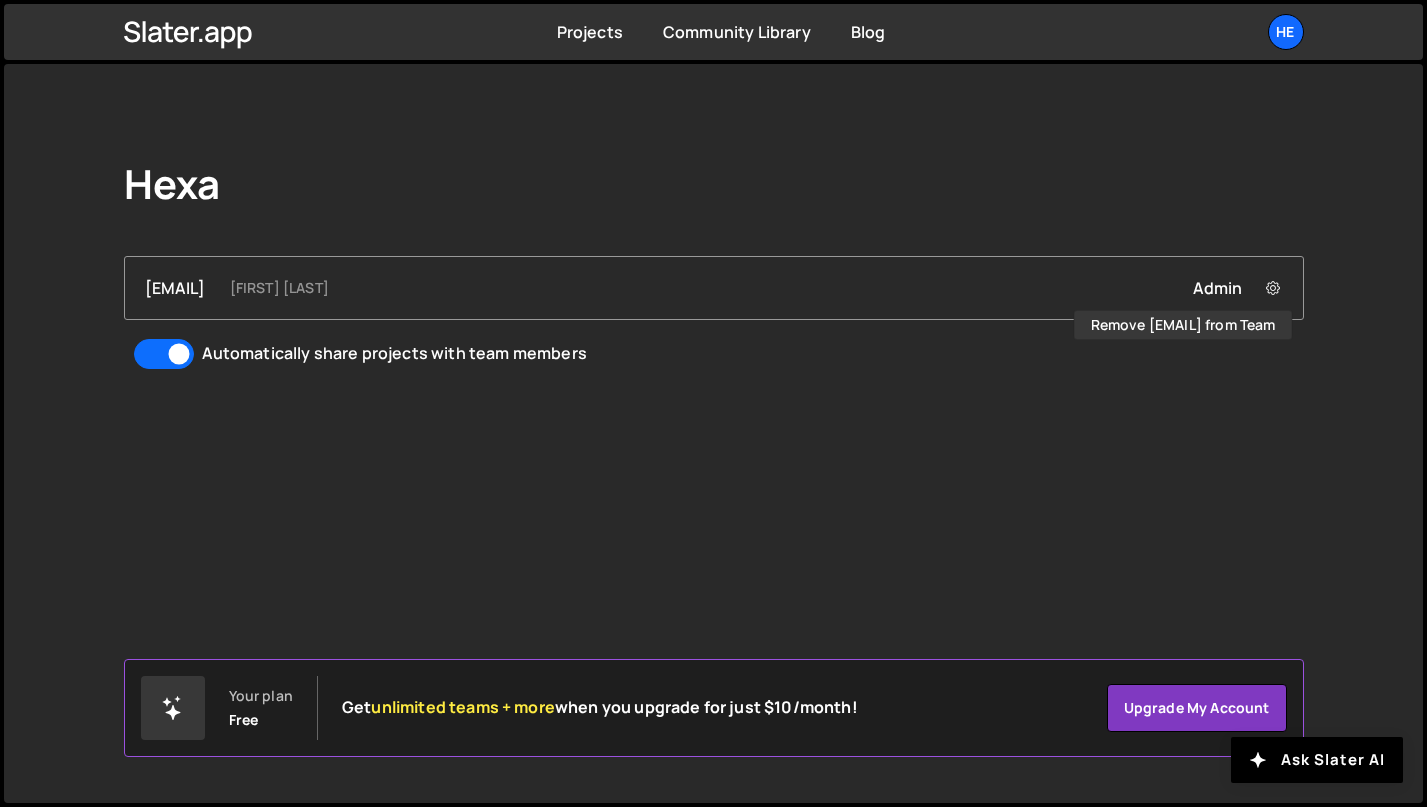 click on "Hexa
product@hexa.cc
tanguy garez
Admin
Remove product@hexa.cc from Team
Automatically share projects with team members
Your plan
Free
Get  unlimited teams + more  when you upgrade for just $10/month! user" at bounding box center [714, 265] 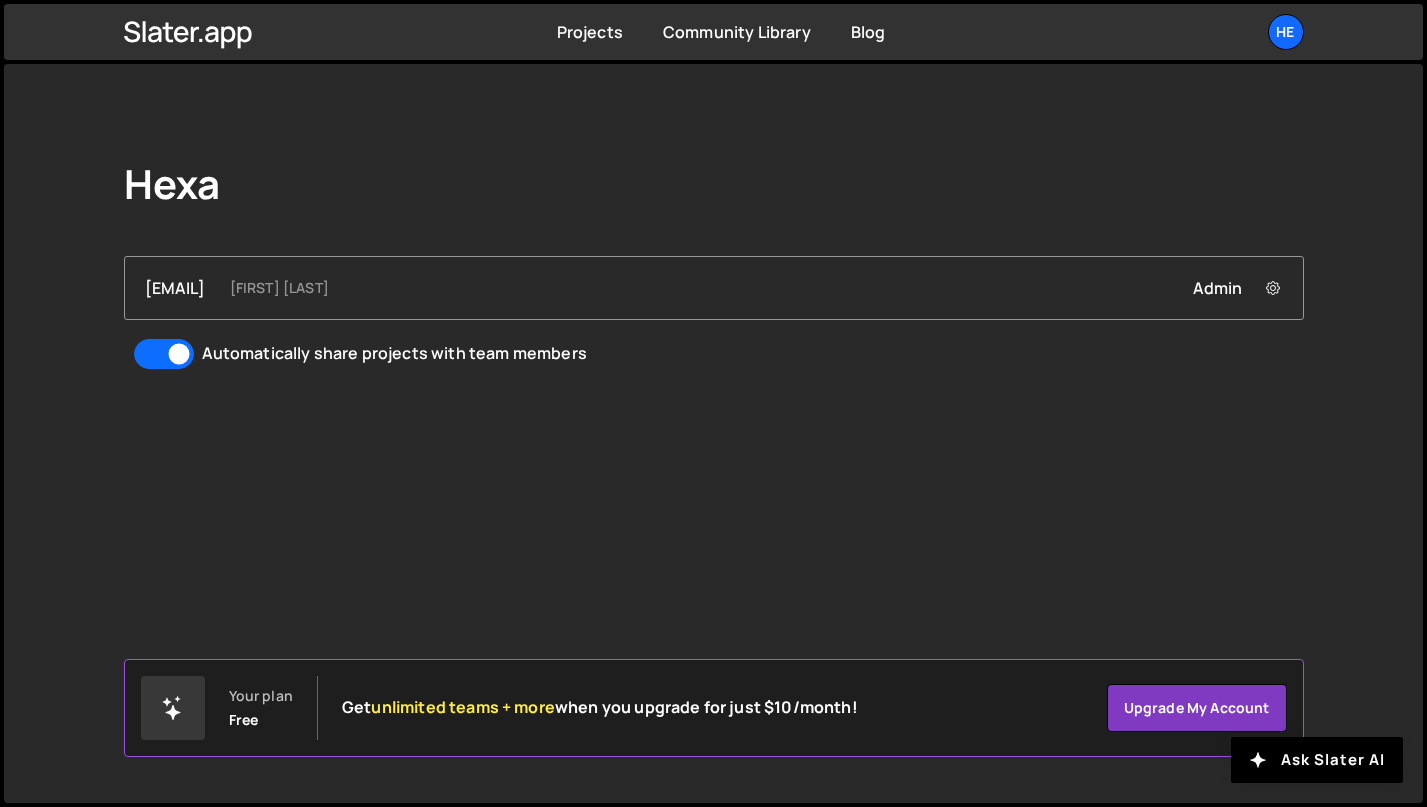 click on "product@hexa.cc" at bounding box center (175, 288) 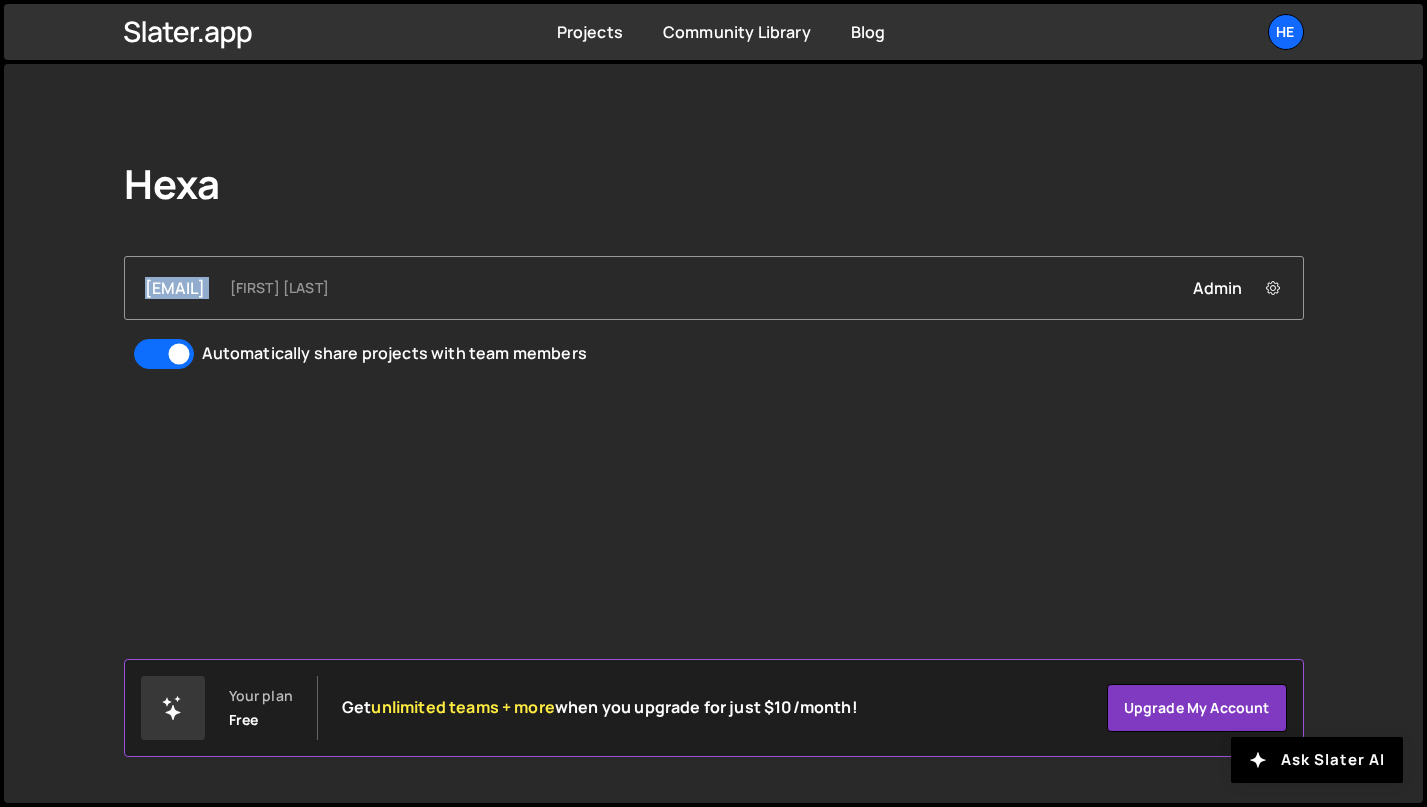 click on "product@hexa.cc" at bounding box center [175, 288] 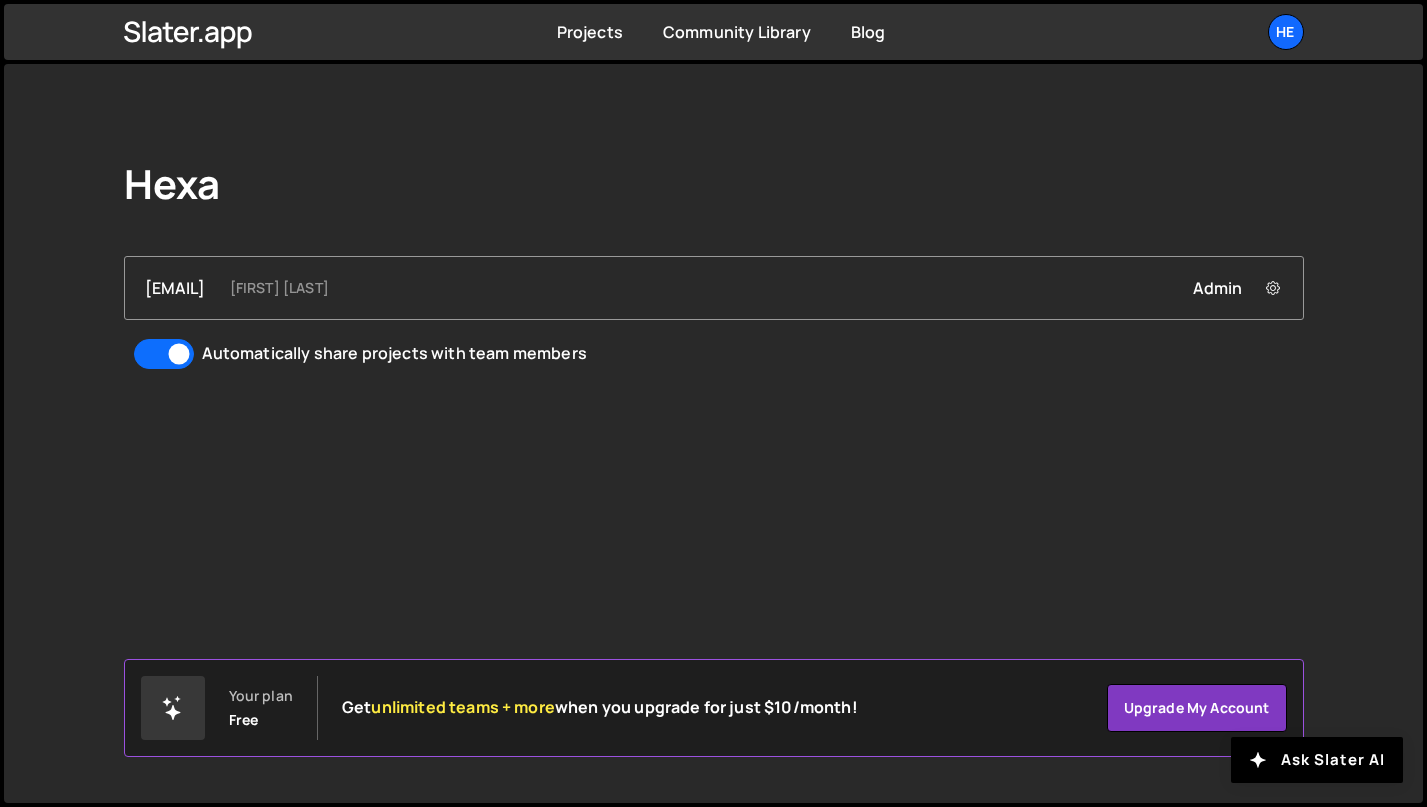 click on "Hexa
product@hexa.cc
tanguy garez
Admin
Remove product@hexa.cc from Team
Automatically share projects with team members
Your plan
Free
Get  unlimited teams + more  when you upgrade for just $10/month! user" at bounding box center [714, 265] 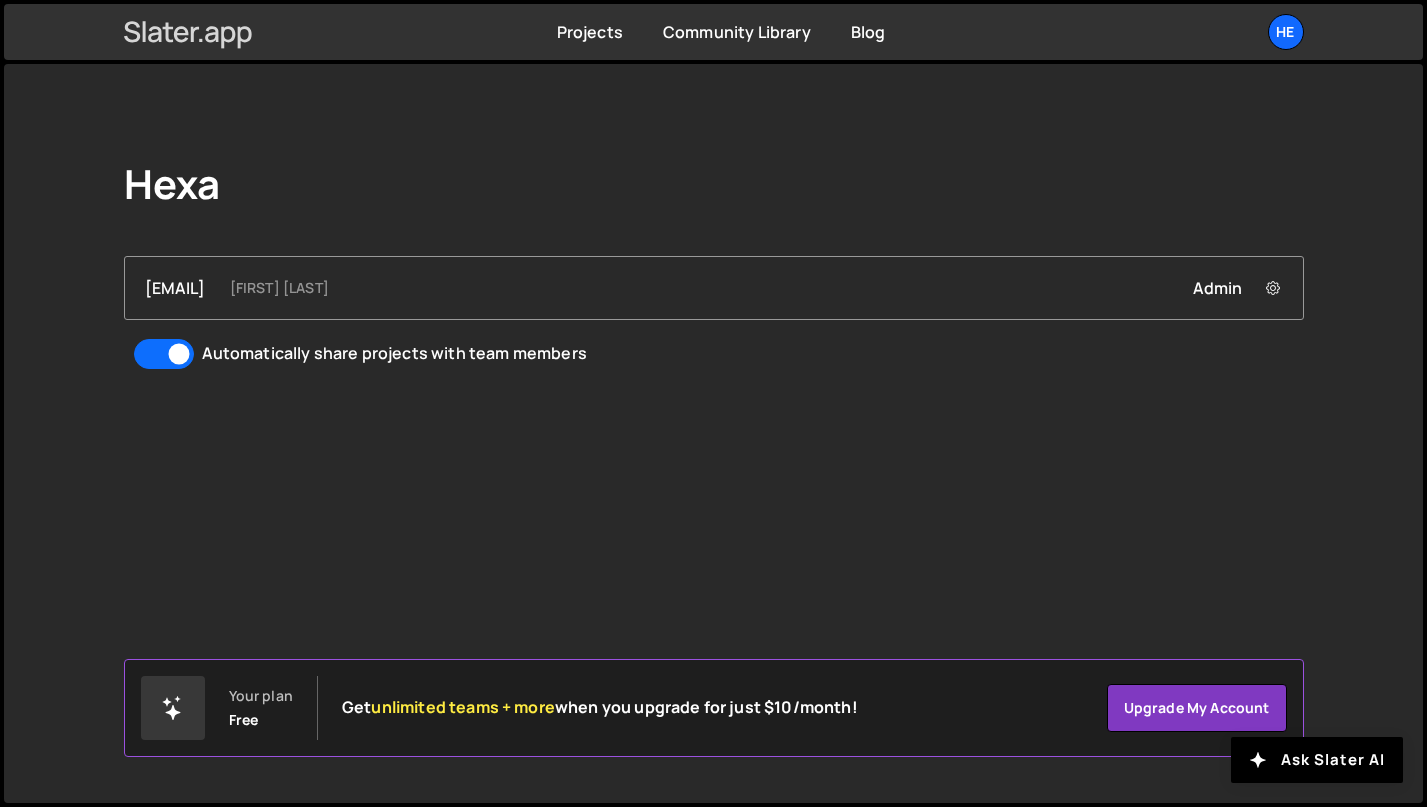 click 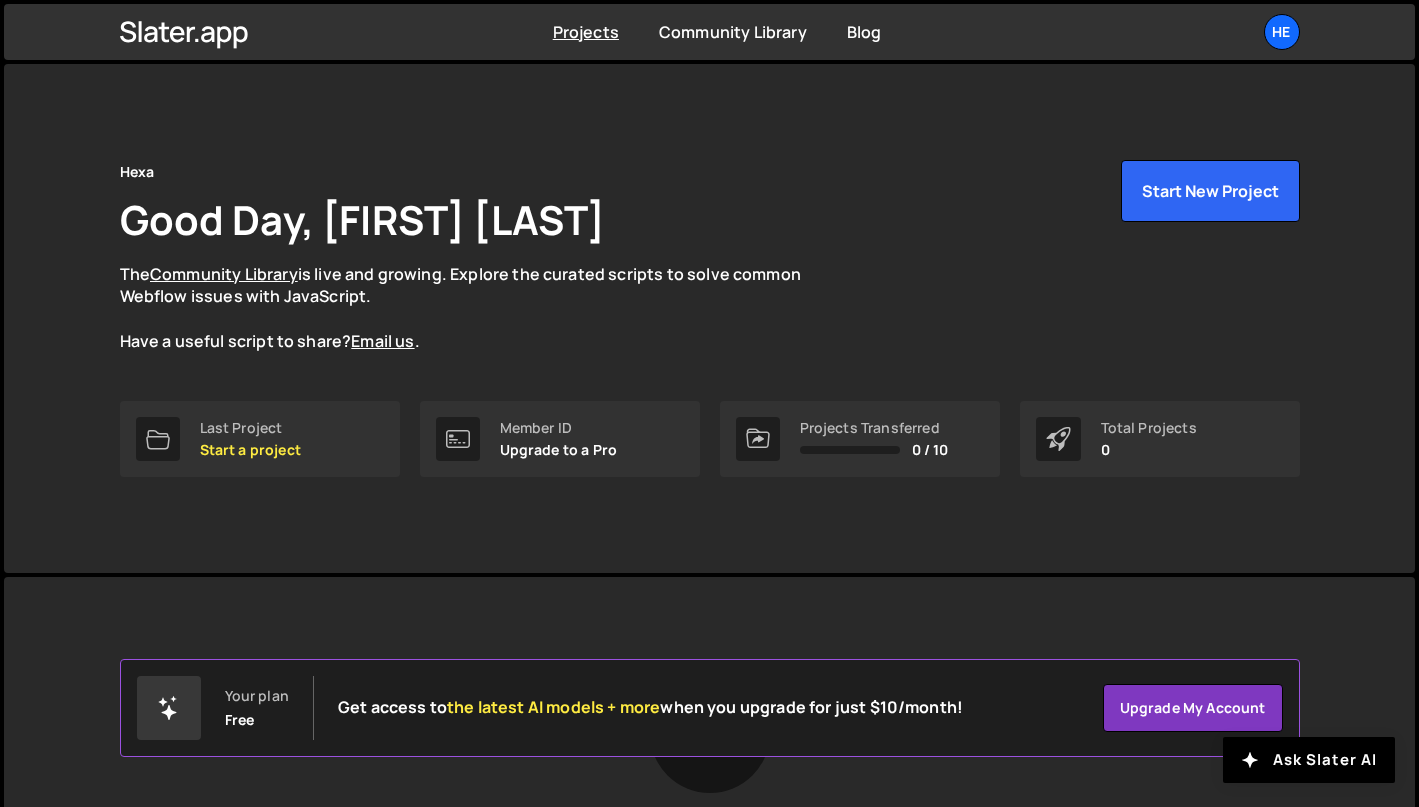 scroll, scrollTop: 0, scrollLeft: 0, axis: both 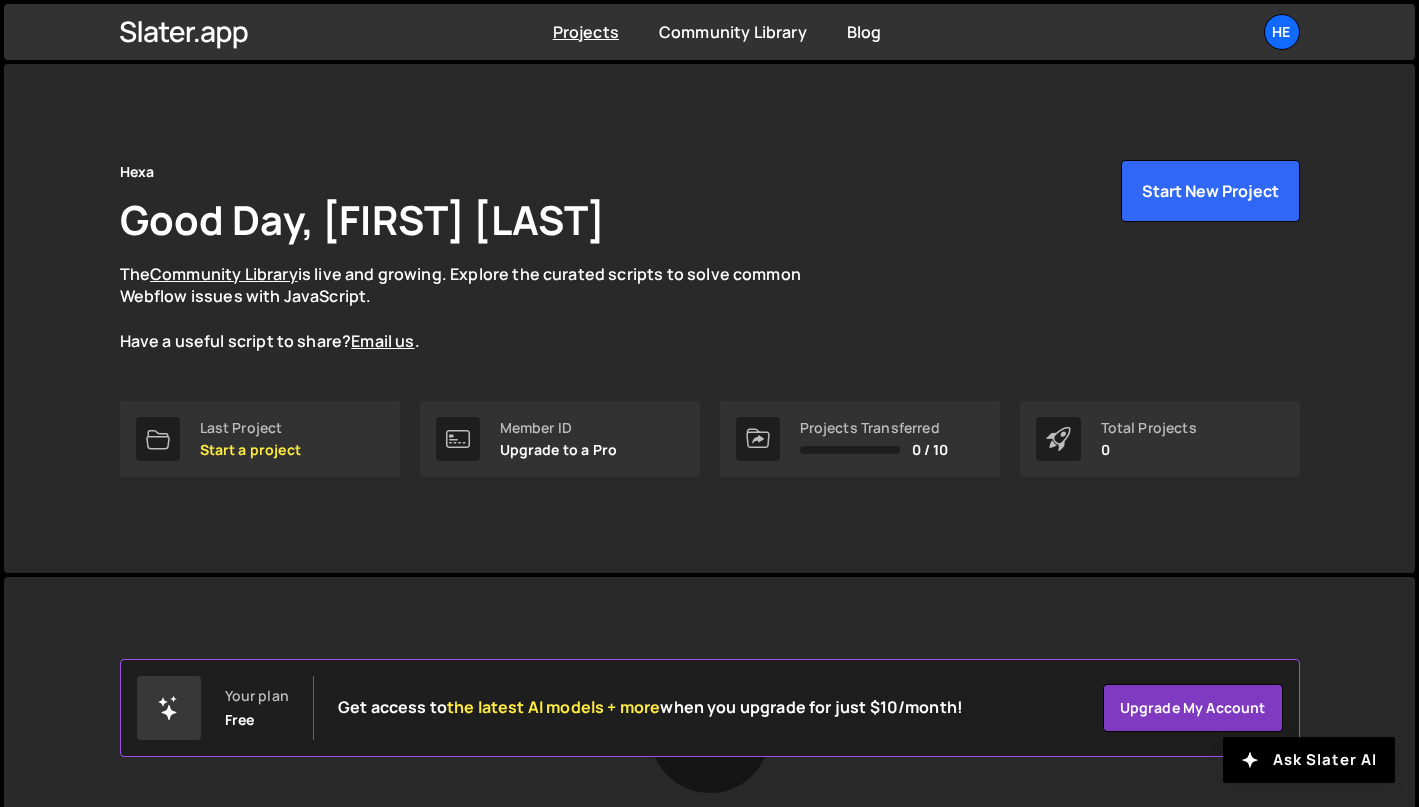 click on "The  Community Library  is live and growing. Explore the curated scripts to solve common Webflow issues with JavaScript.
Have a useful script to share?
Email us ." at bounding box center [480, 308] 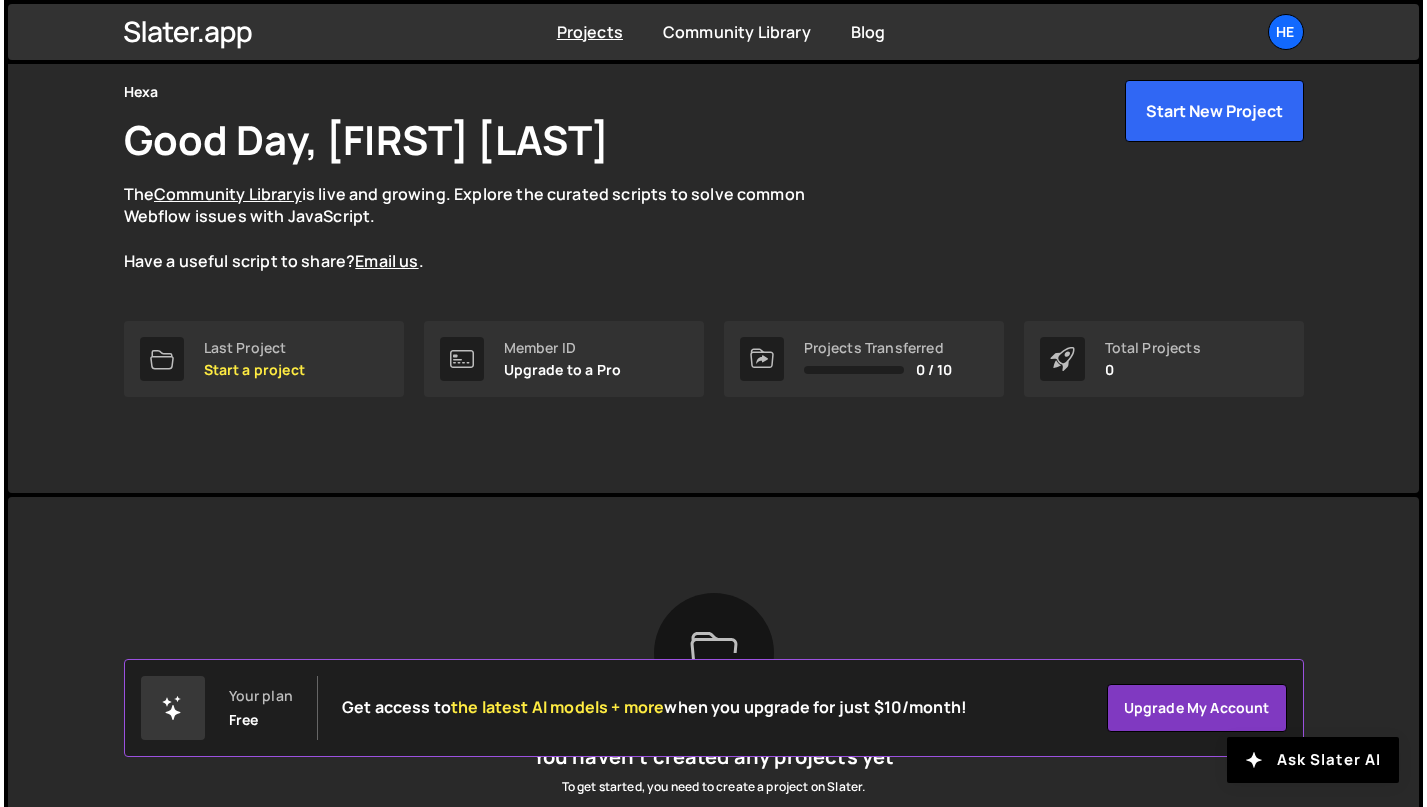scroll, scrollTop: 0, scrollLeft: 0, axis: both 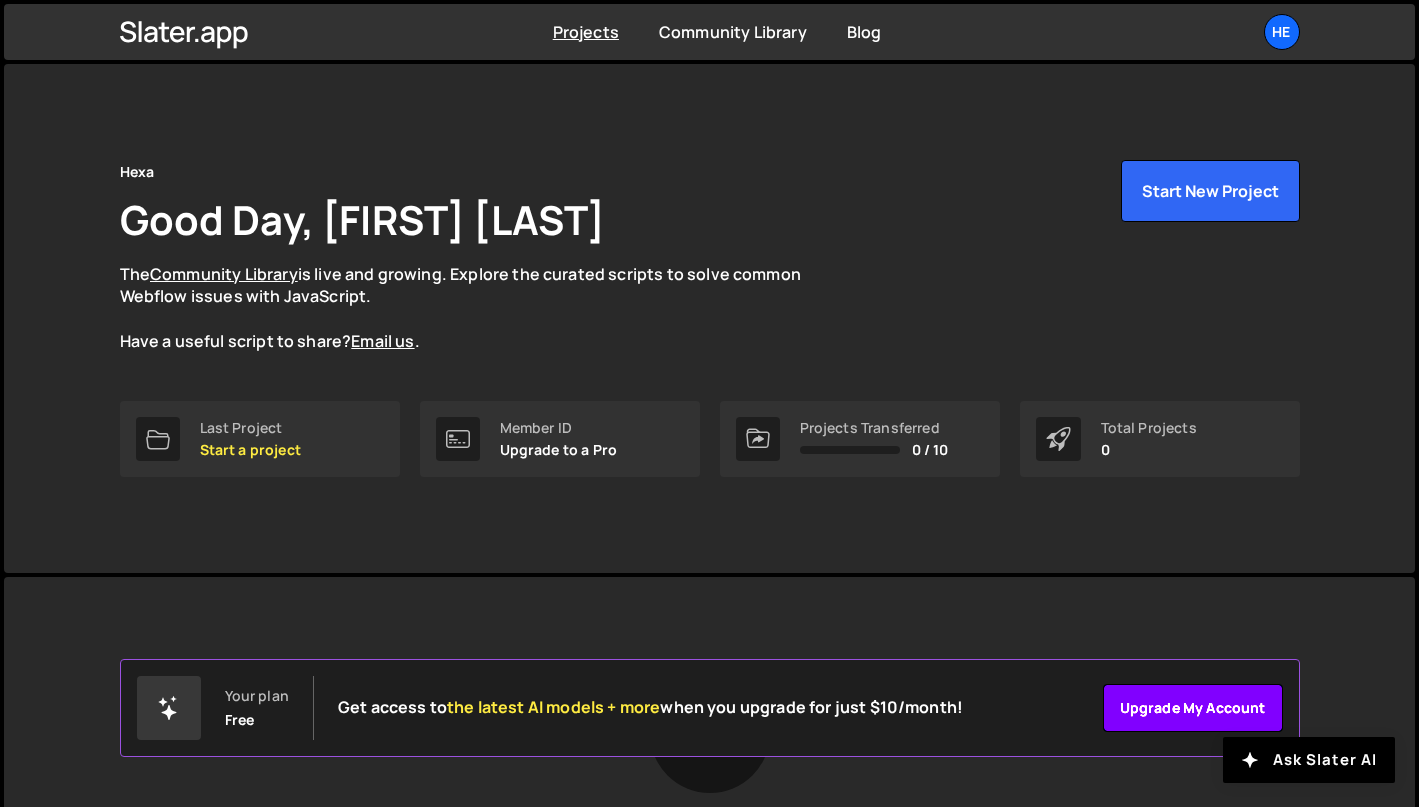 click on "Upgrade my account" at bounding box center [1193, 708] 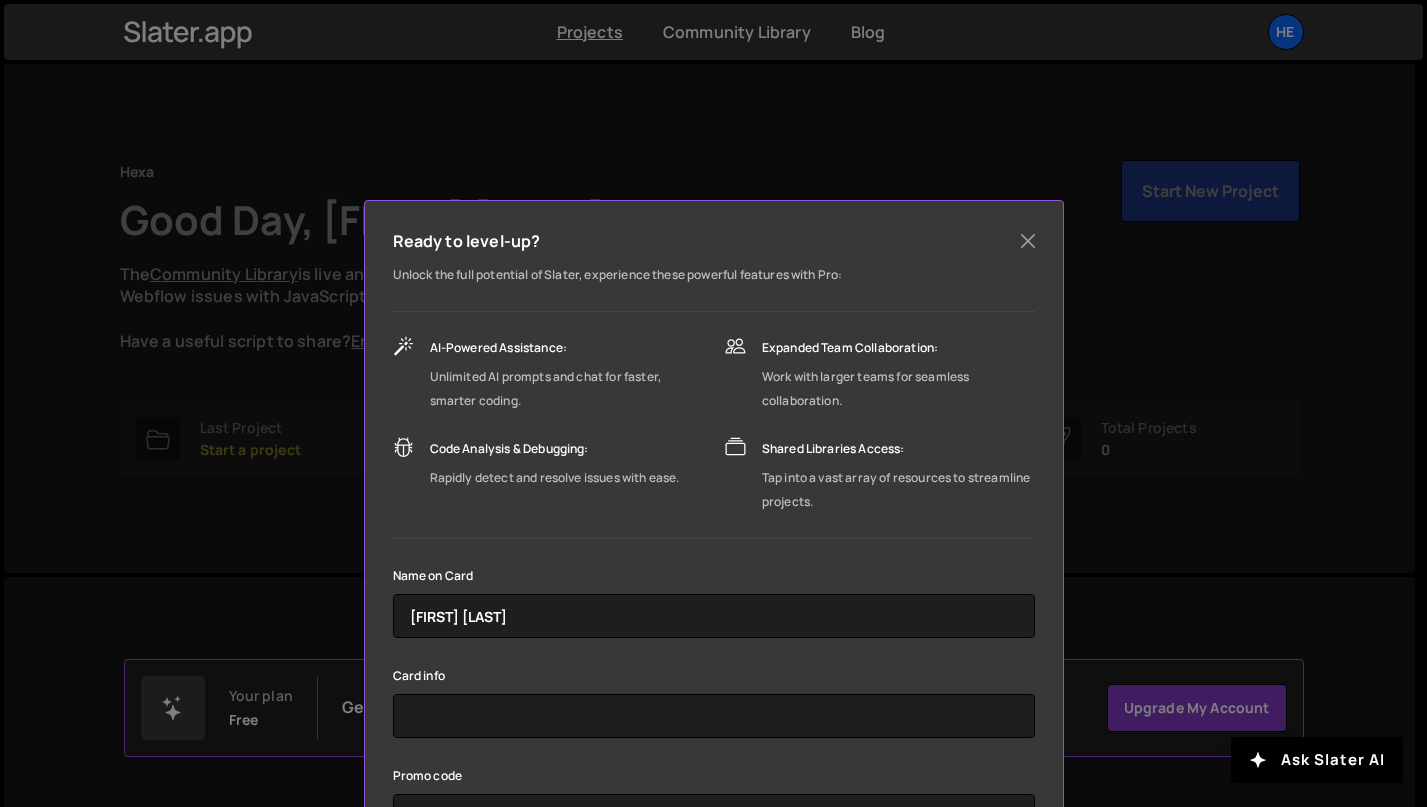 click on "Tap into a vast array of resources to streamline projects." at bounding box center (898, 490) 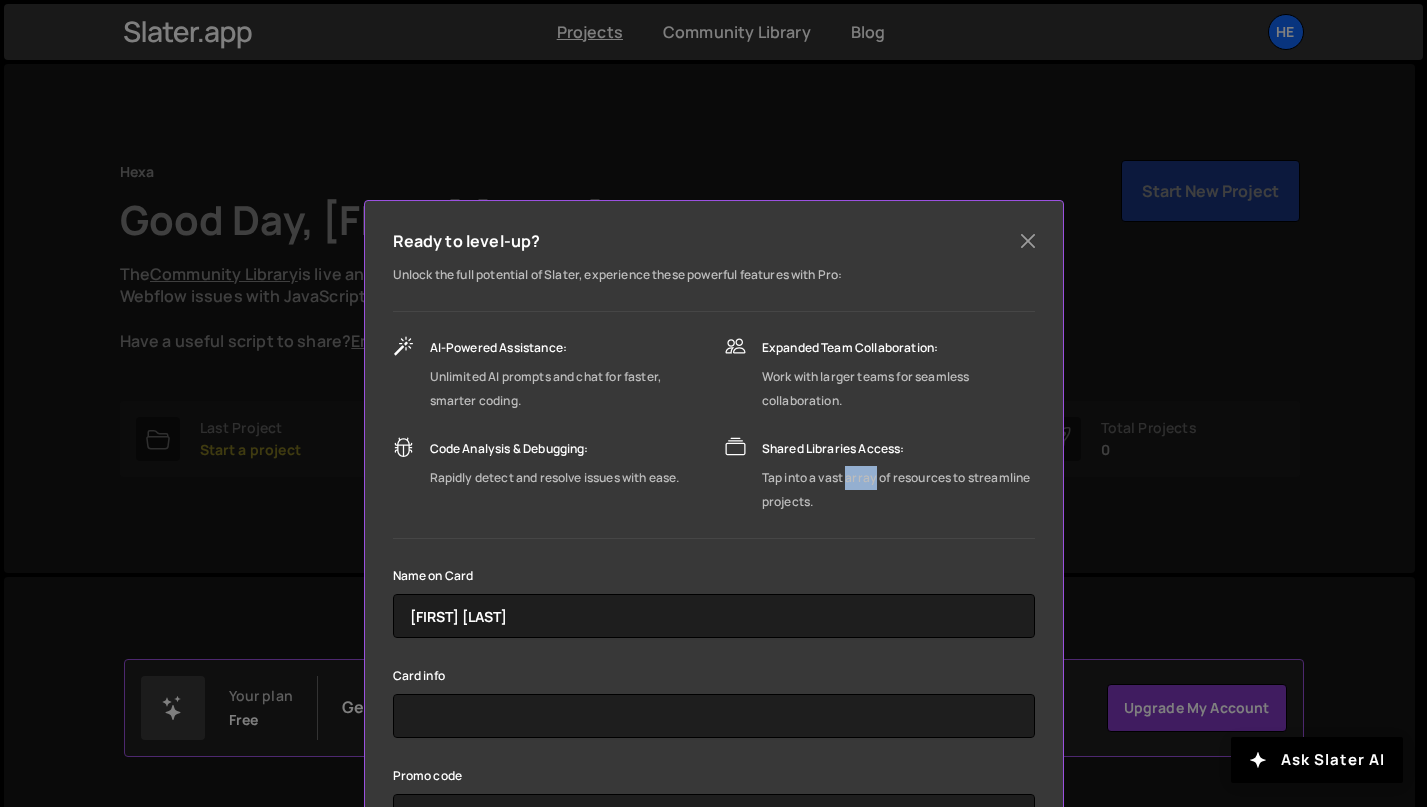 click on "Tap into a vast array of resources to streamline projects." at bounding box center [898, 490] 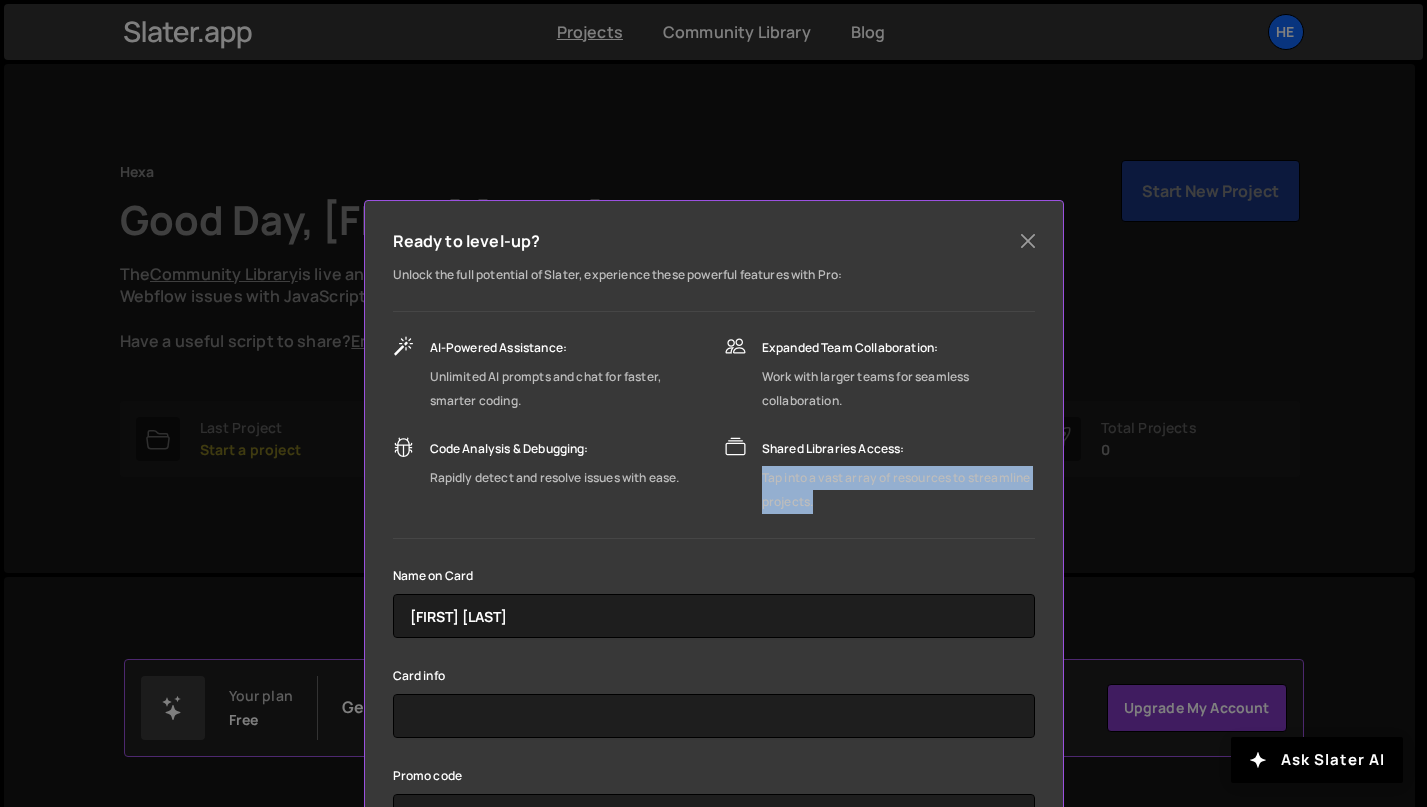 click on "Tap into a vast array of resources to streamline projects." at bounding box center (898, 490) 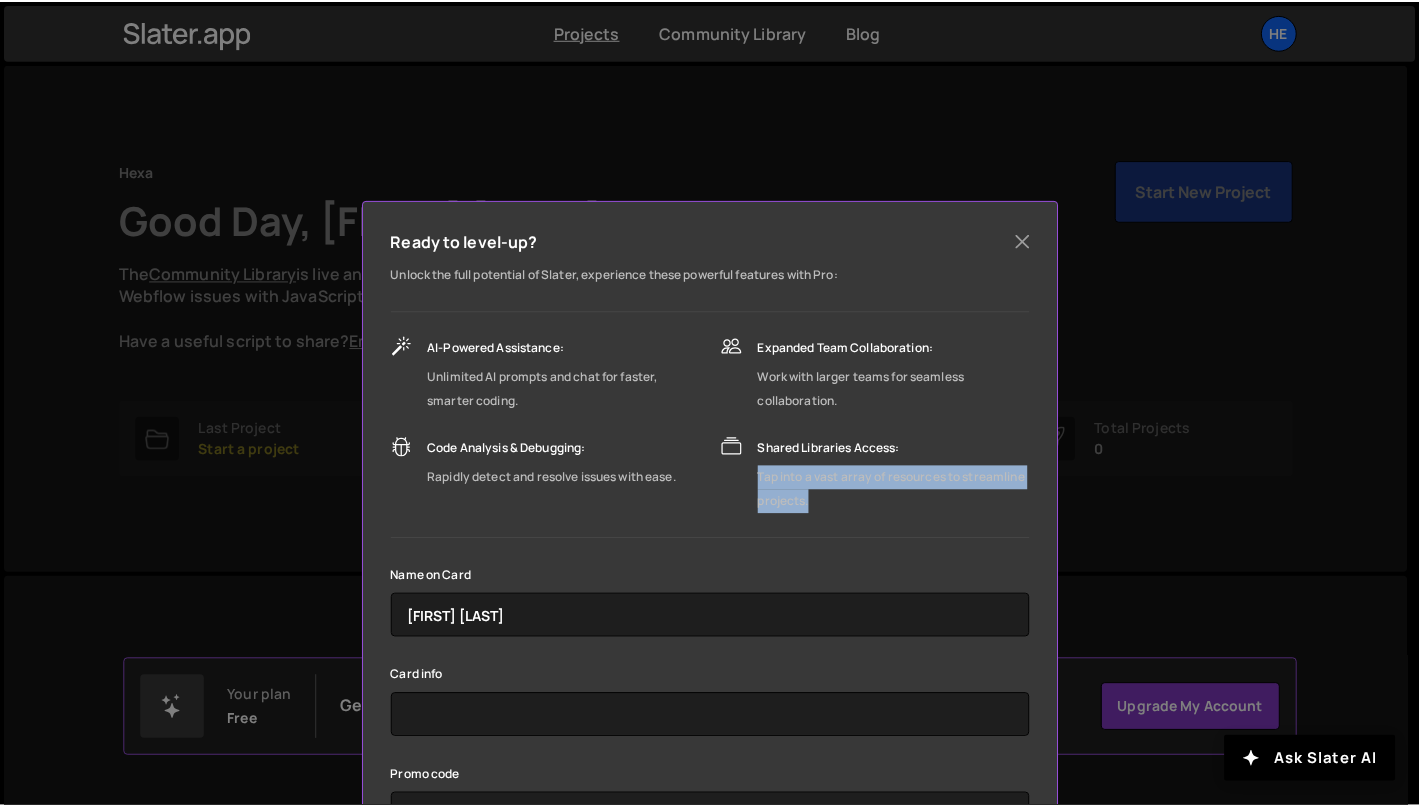 scroll, scrollTop: 159, scrollLeft: 0, axis: vertical 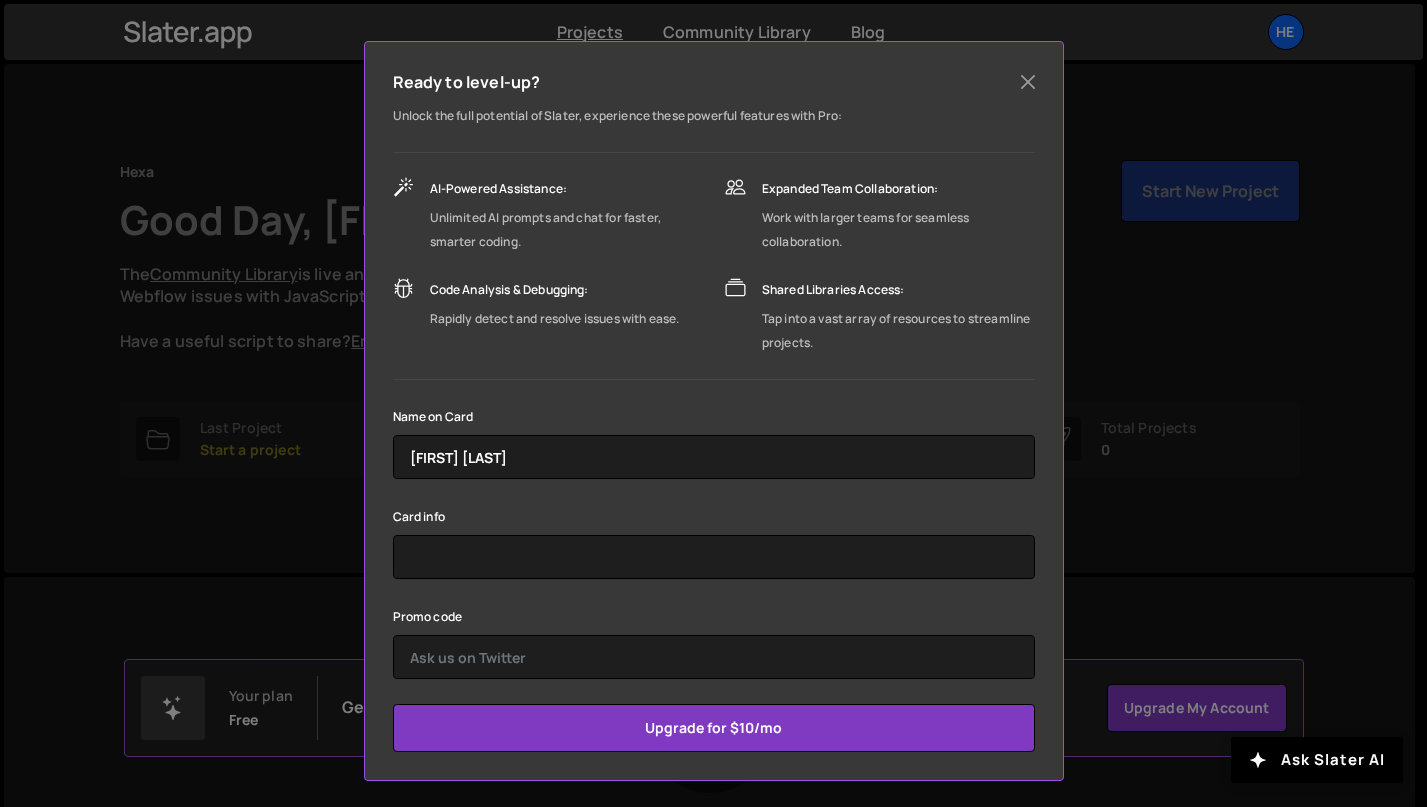 click on "Ready to level-up?
Unlock the full potential of Slater, experience these powerful features with Pro:
AI-Powered Assistance:
Unlimited AI prompts and chat for faster, smarter coding.
Code Analysis & Debugging:" at bounding box center (713, 403) 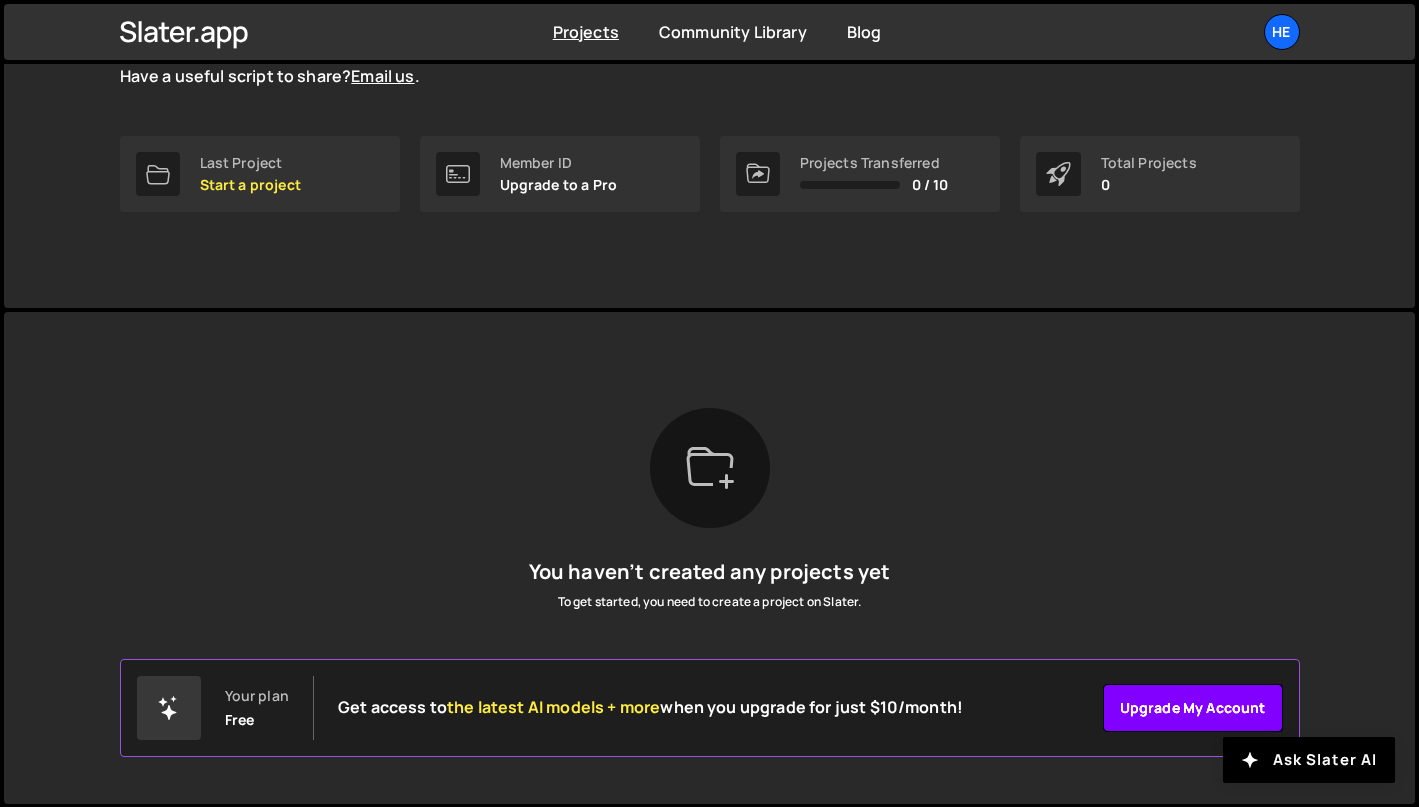 scroll, scrollTop: 0, scrollLeft: 0, axis: both 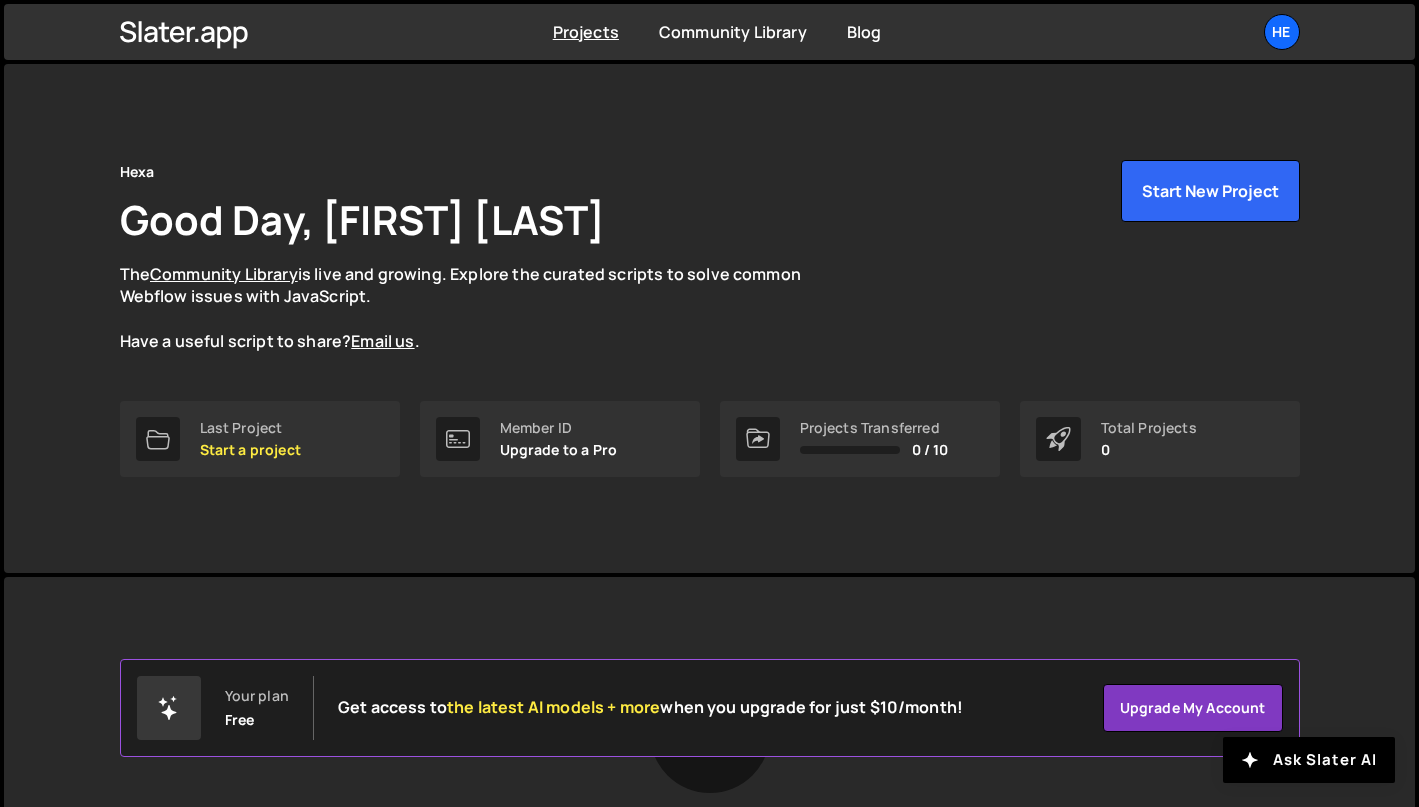 click on "Projects Transferred" at bounding box center [874, 428] 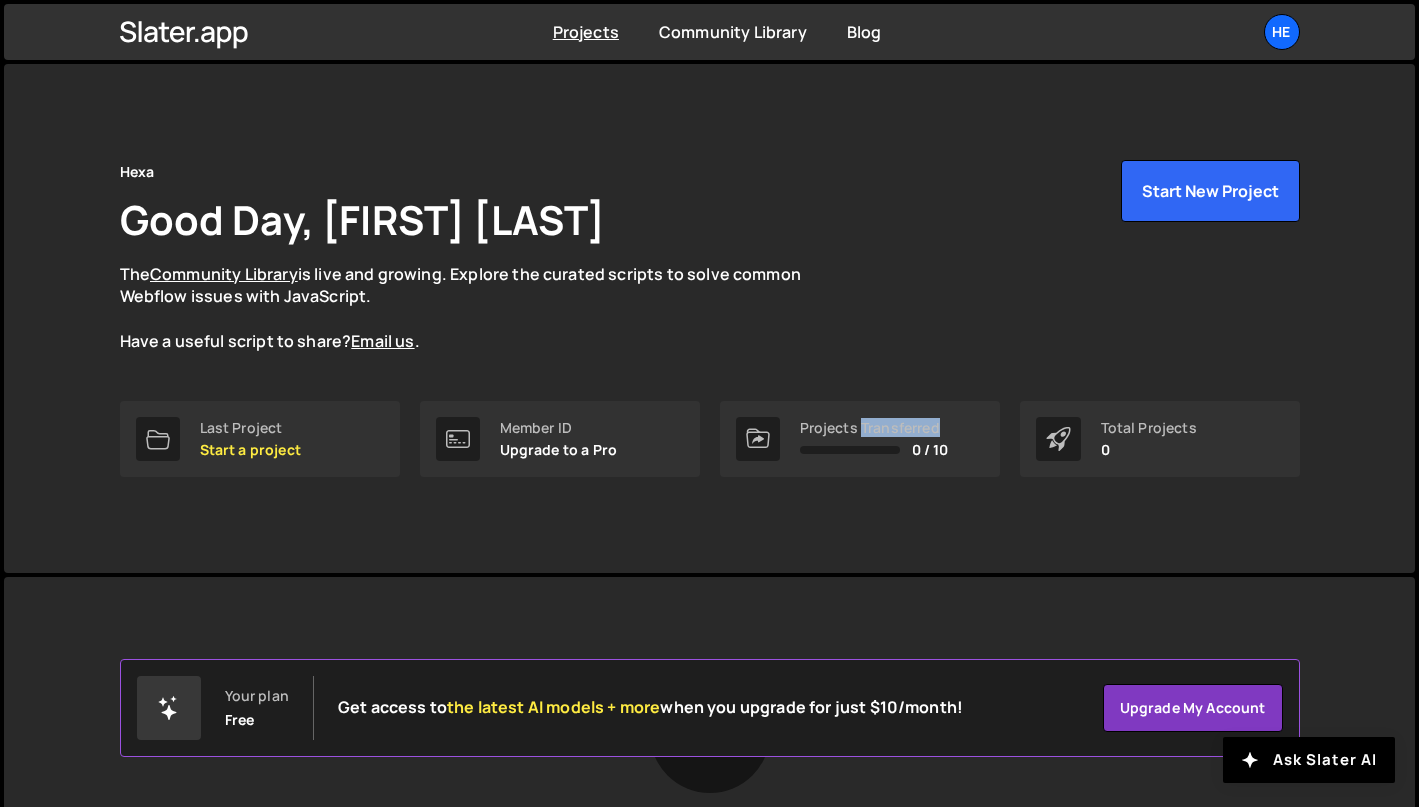 click on "Projects Transferred" at bounding box center (874, 428) 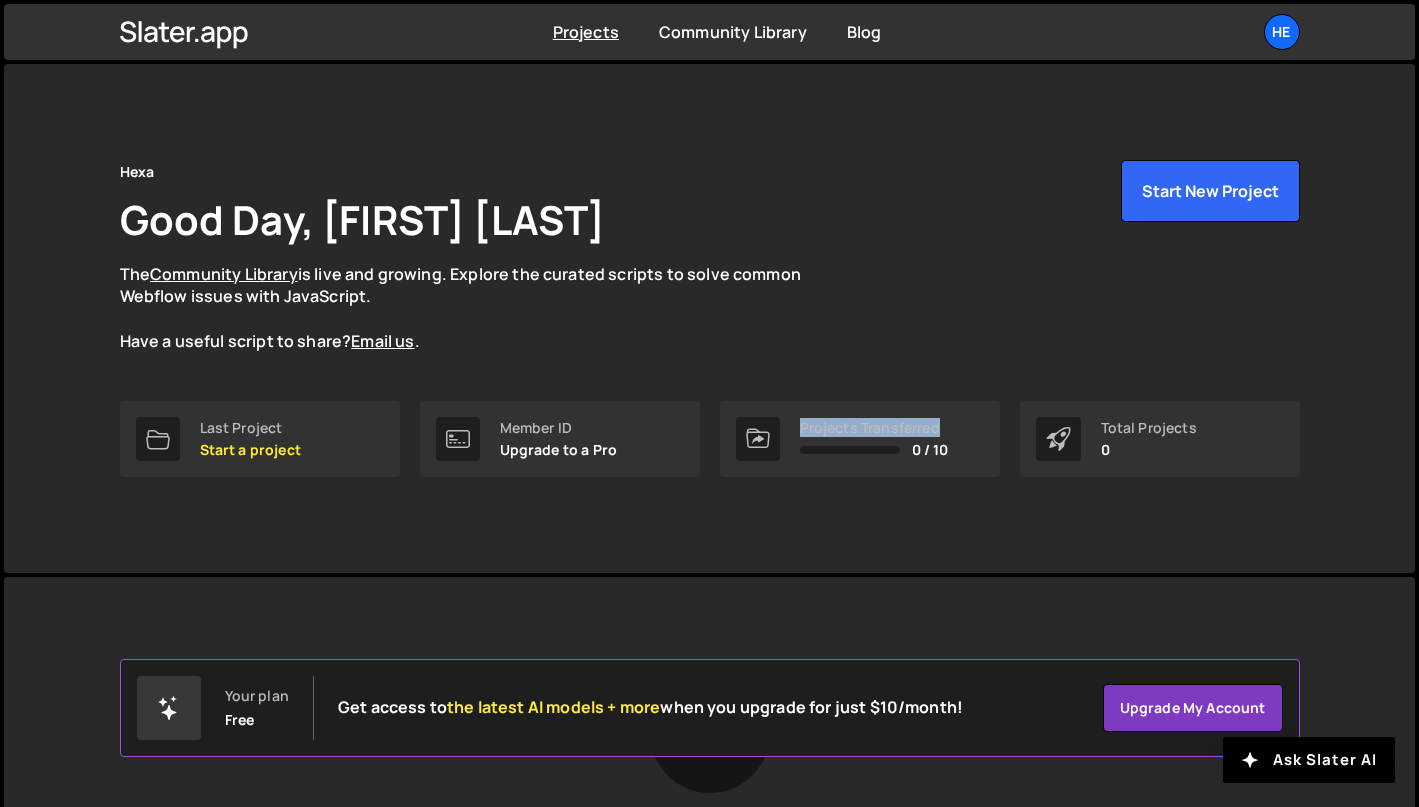 click on "Projects Transferred" at bounding box center [874, 428] 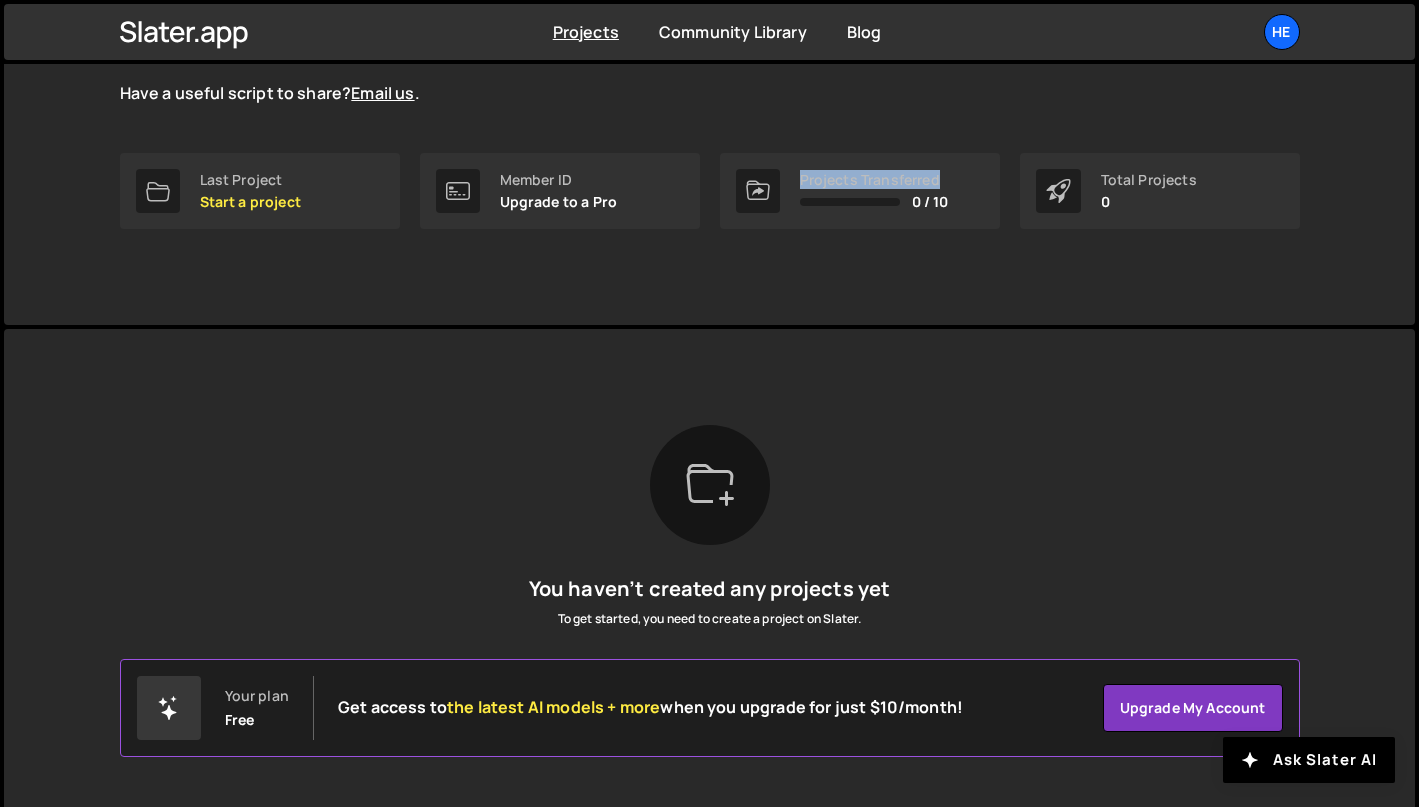 scroll, scrollTop: 265, scrollLeft: 0, axis: vertical 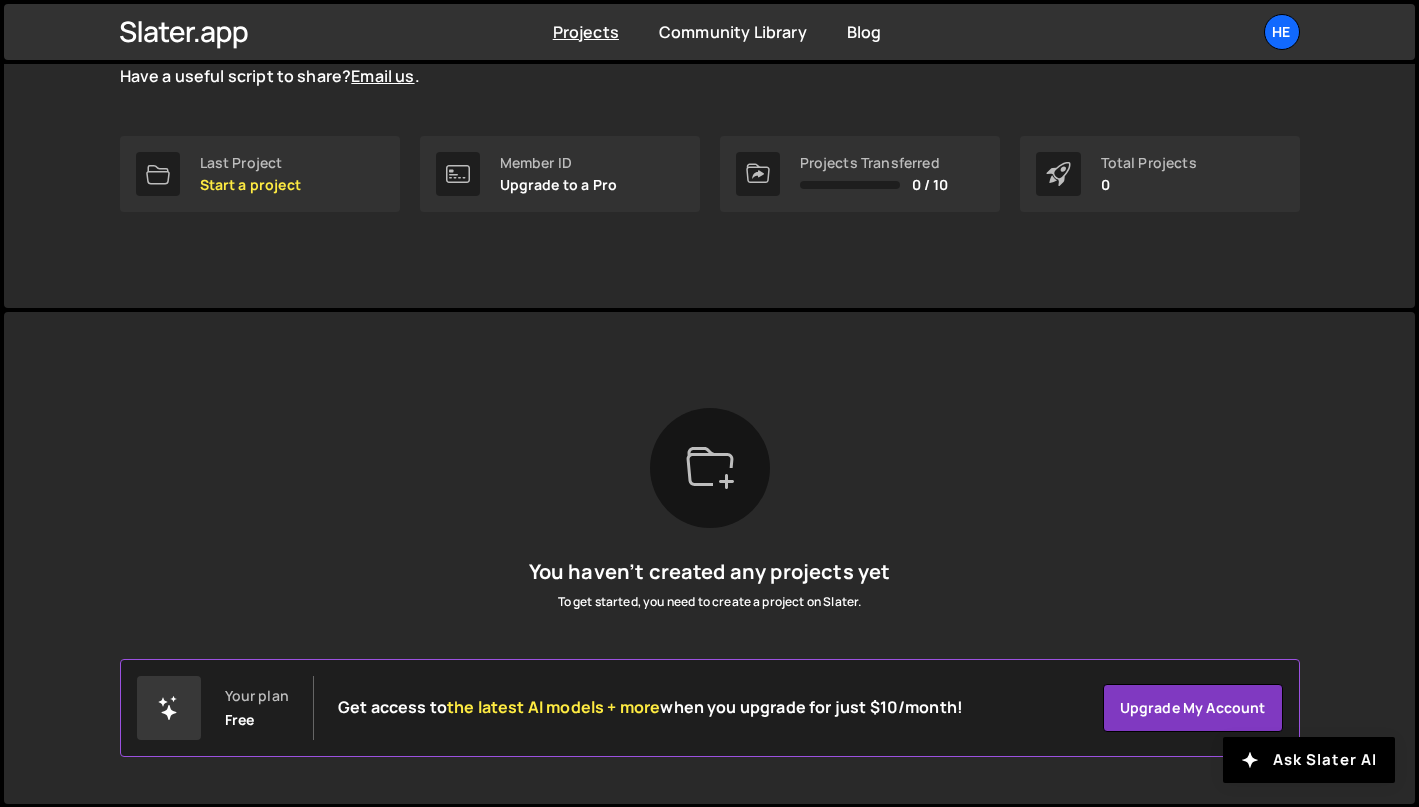 click 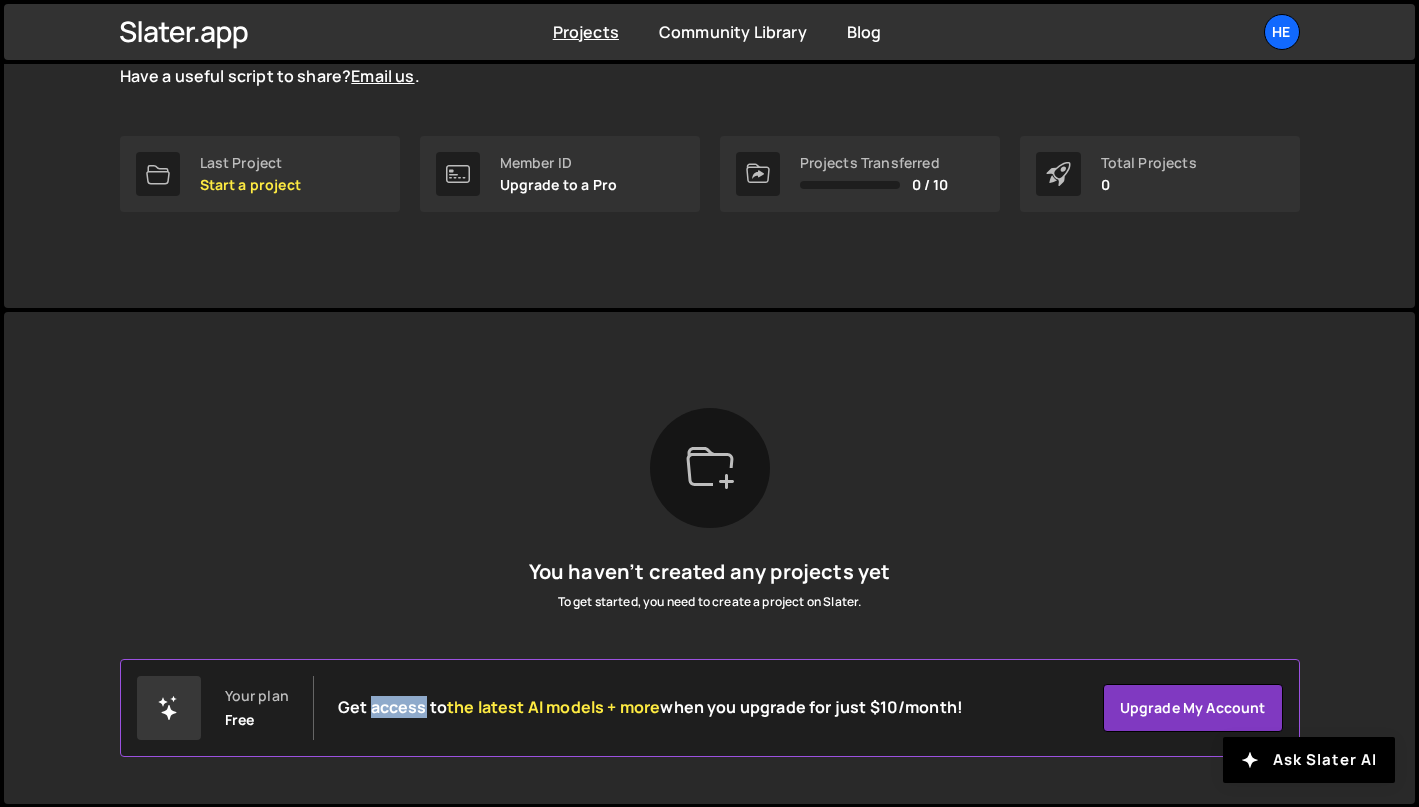 click on "Get access to  the latest AI models + more  when you upgrade for just $10/month!" at bounding box center [650, 707] 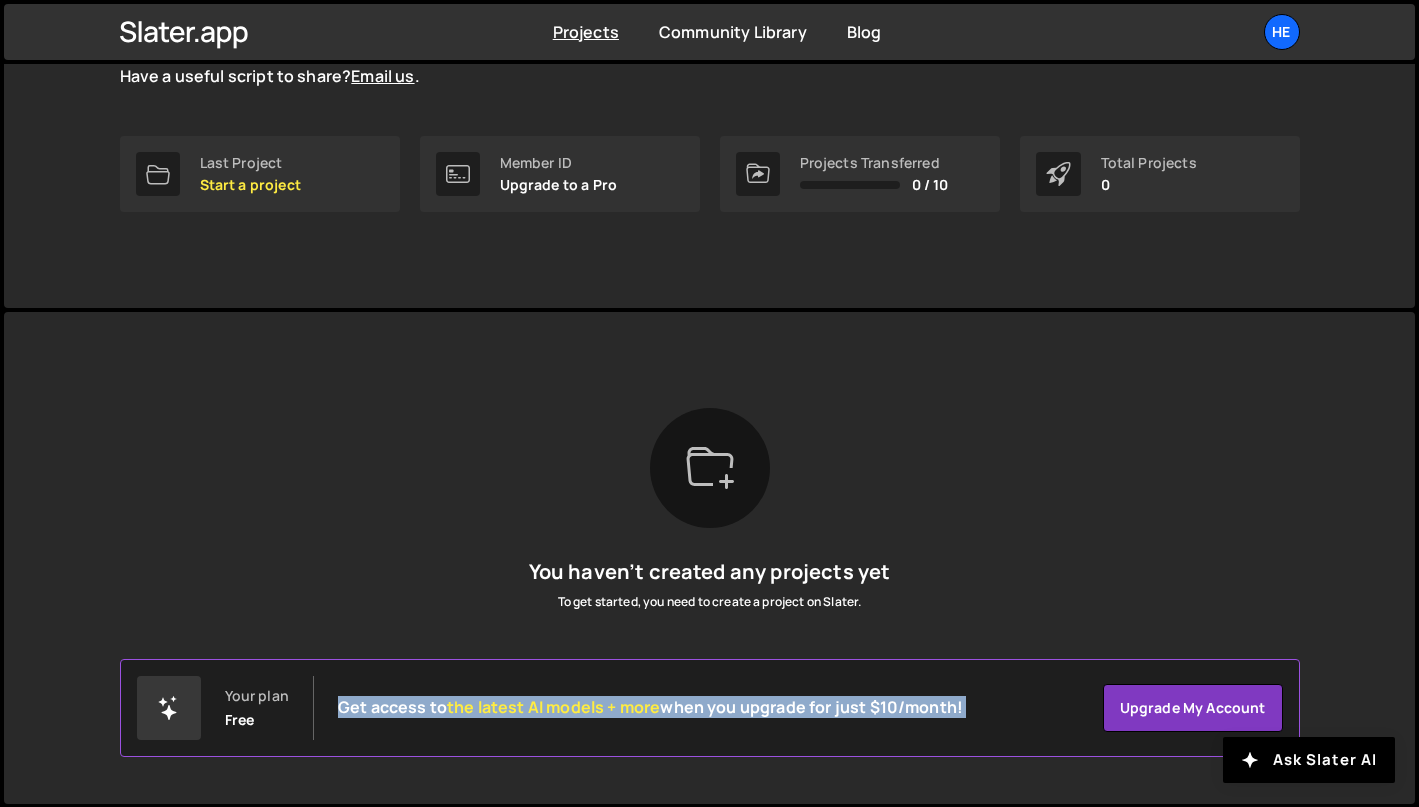click on "Get access to  the latest AI models + more  when you upgrade for just $10/month!" at bounding box center (650, 707) 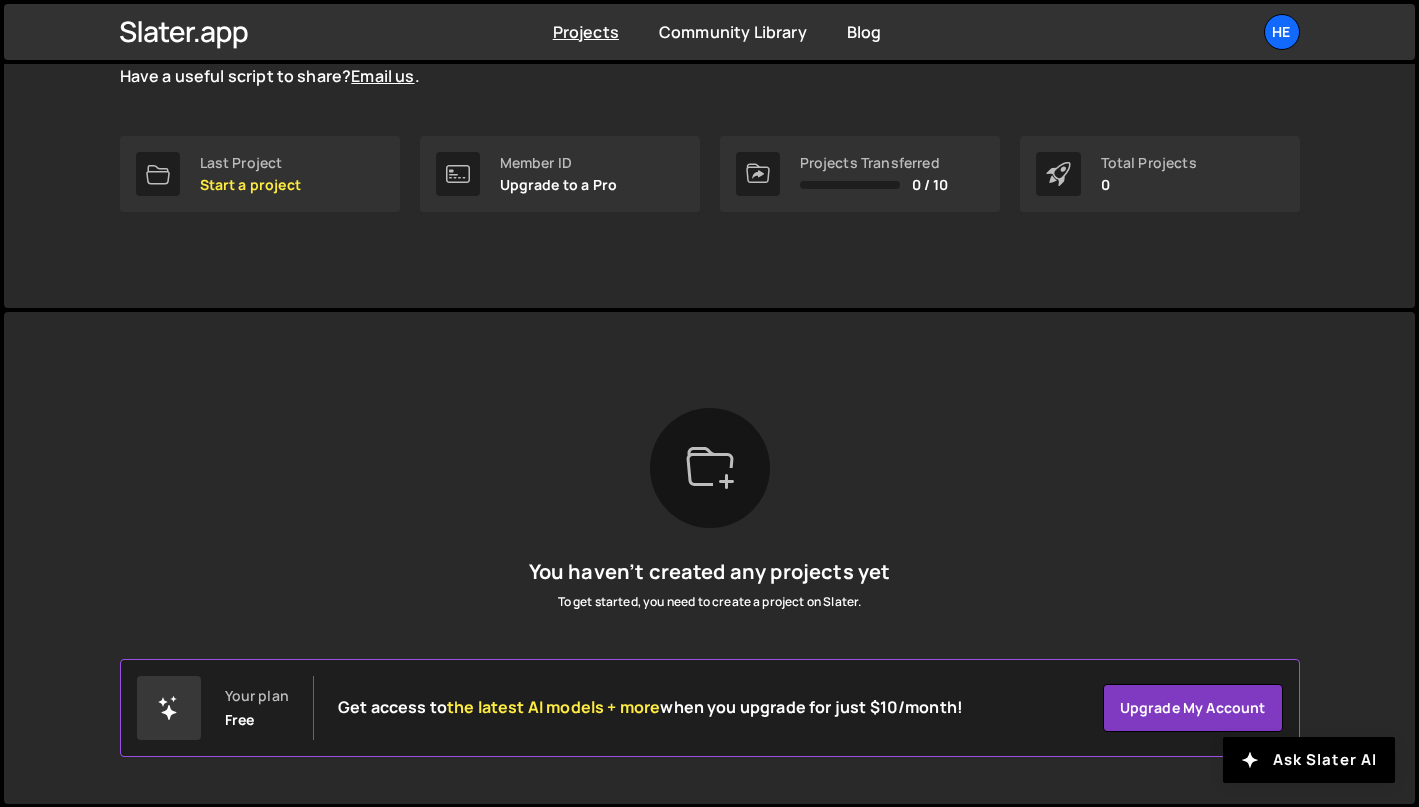 click on "You haven’t created any projects yet
To get started, you need to create a project on Slater.
Create your first project" at bounding box center (710, 558) 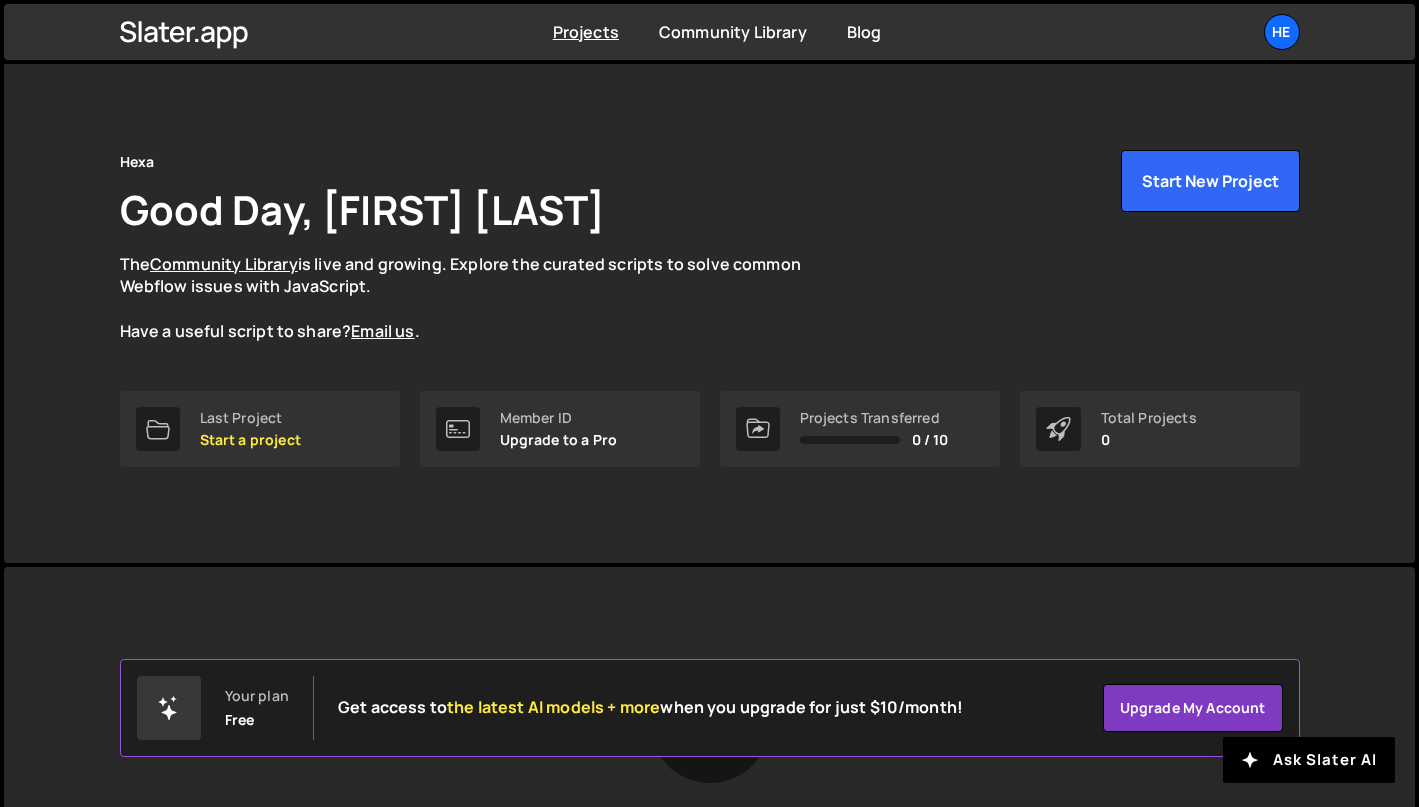 scroll, scrollTop: 0, scrollLeft: 0, axis: both 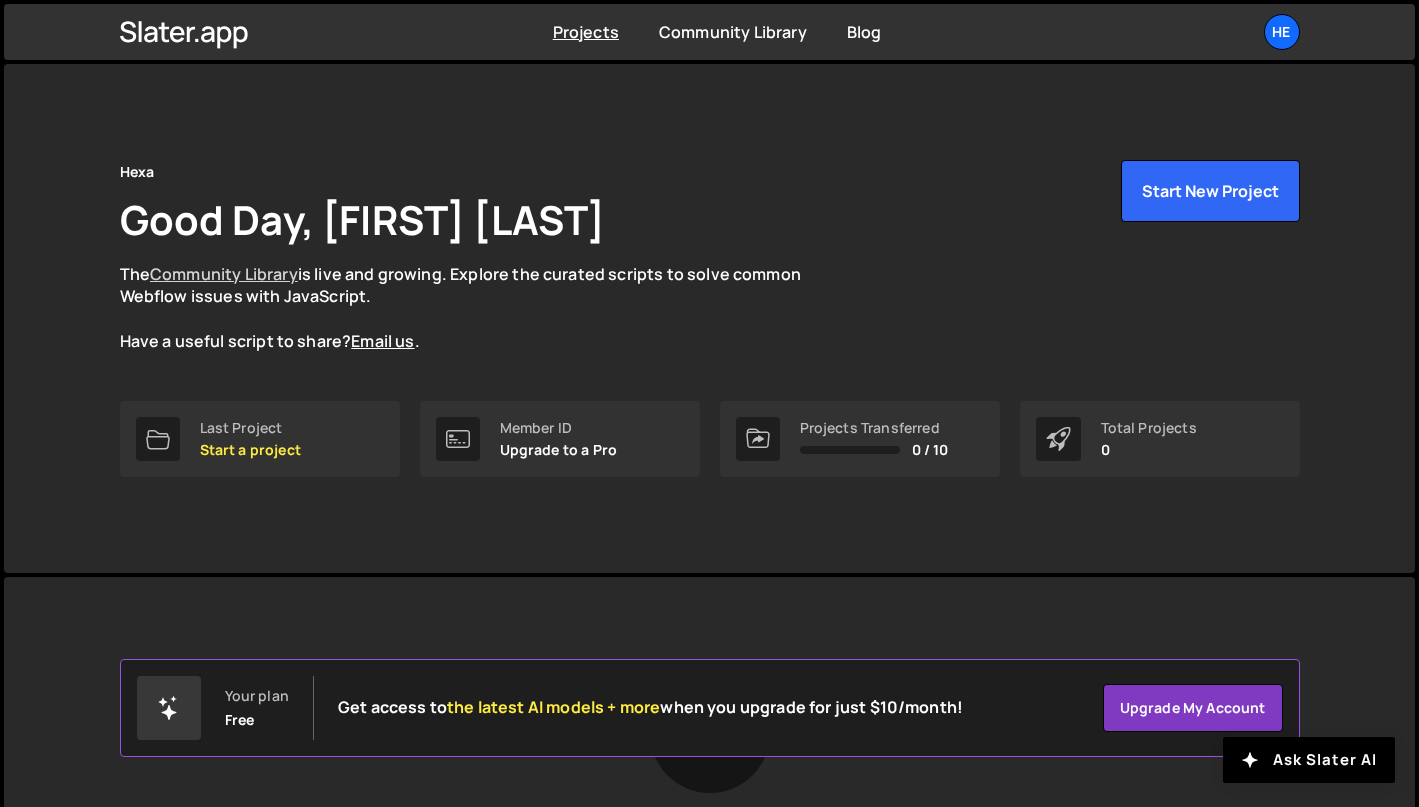 click on "Community Library" at bounding box center [224, 274] 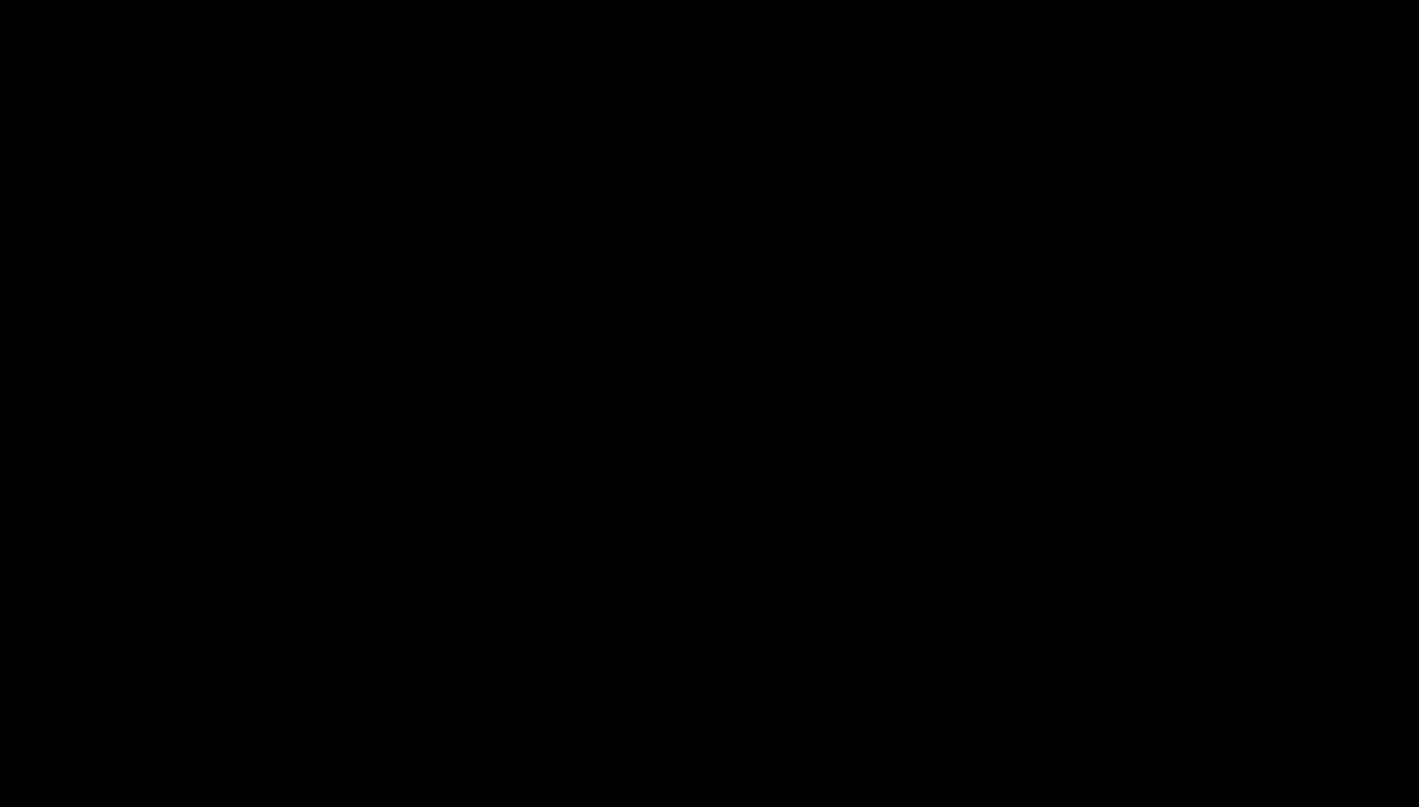 scroll, scrollTop: 0, scrollLeft: 0, axis: both 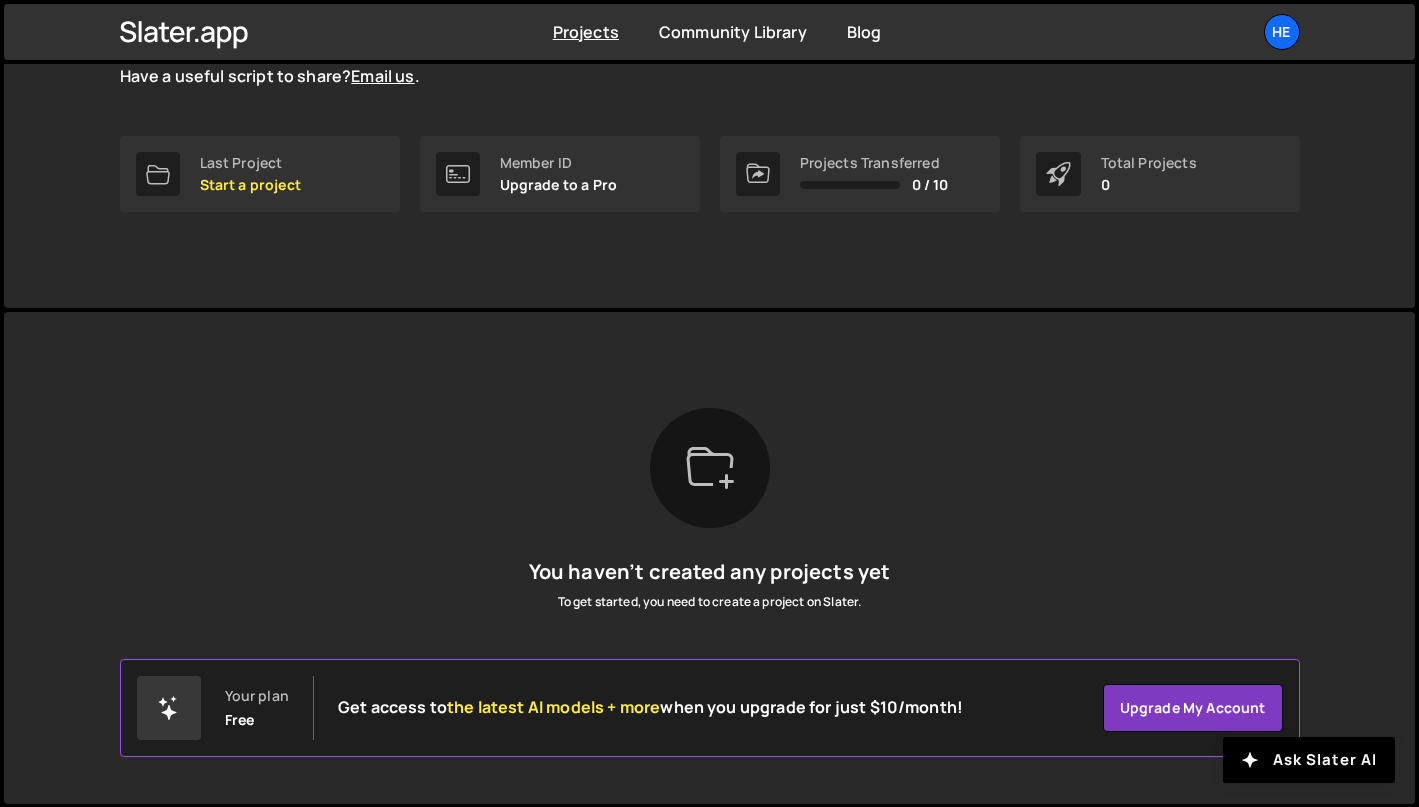 click on "the latest AI models + more" at bounding box center (553, 707) 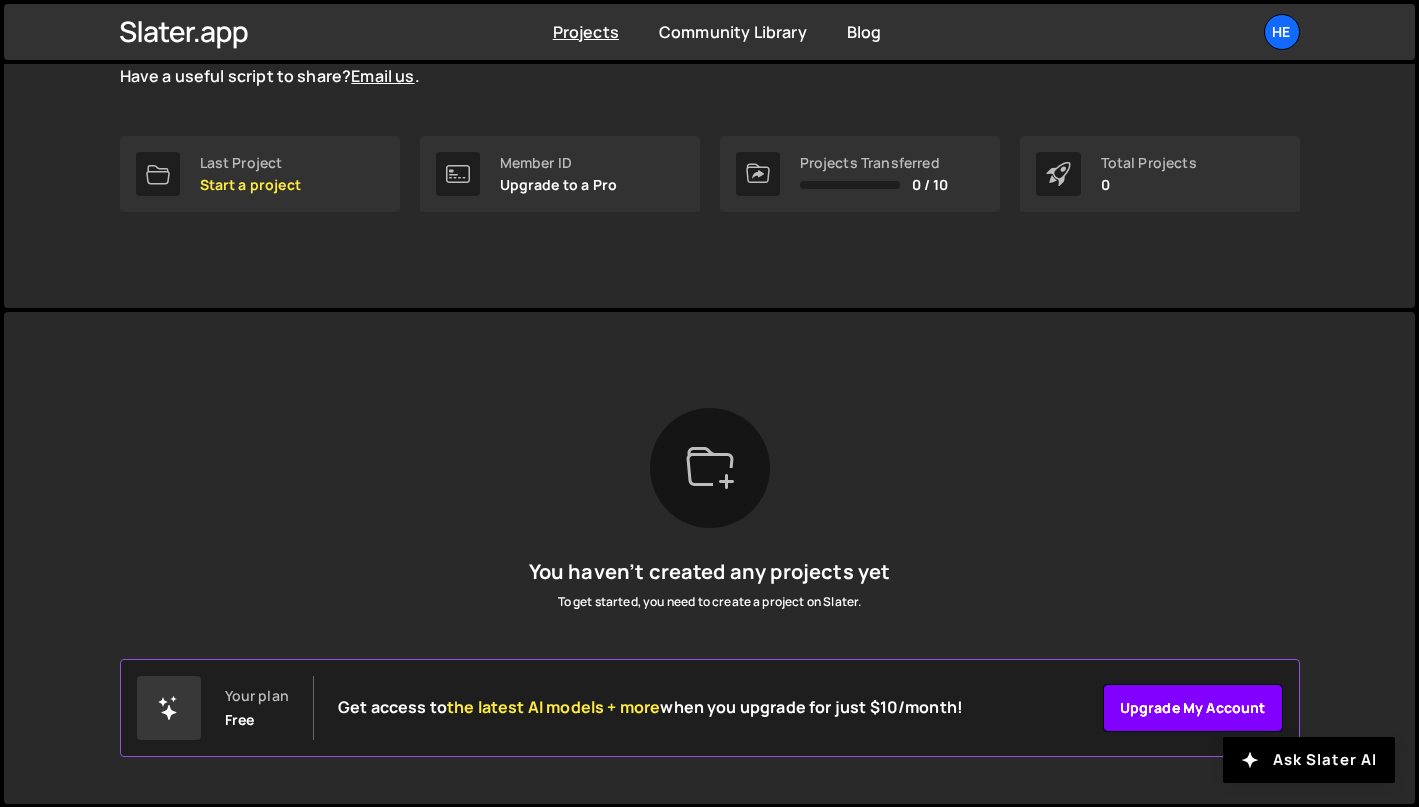 click on "Upgrade my account" at bounding box center [1193, 708] 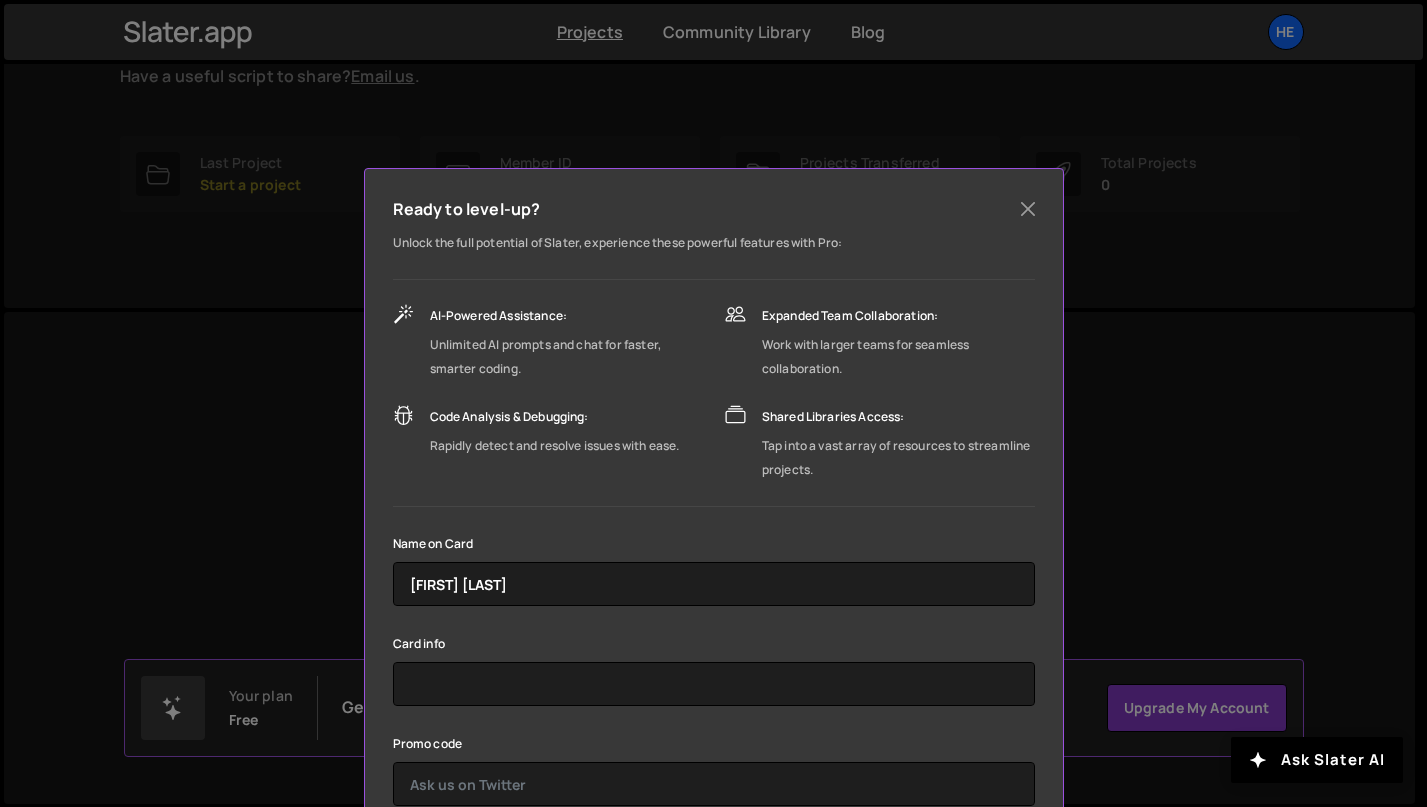 scroll, scrollTop: 0, scrollLeft: 0, axis: both 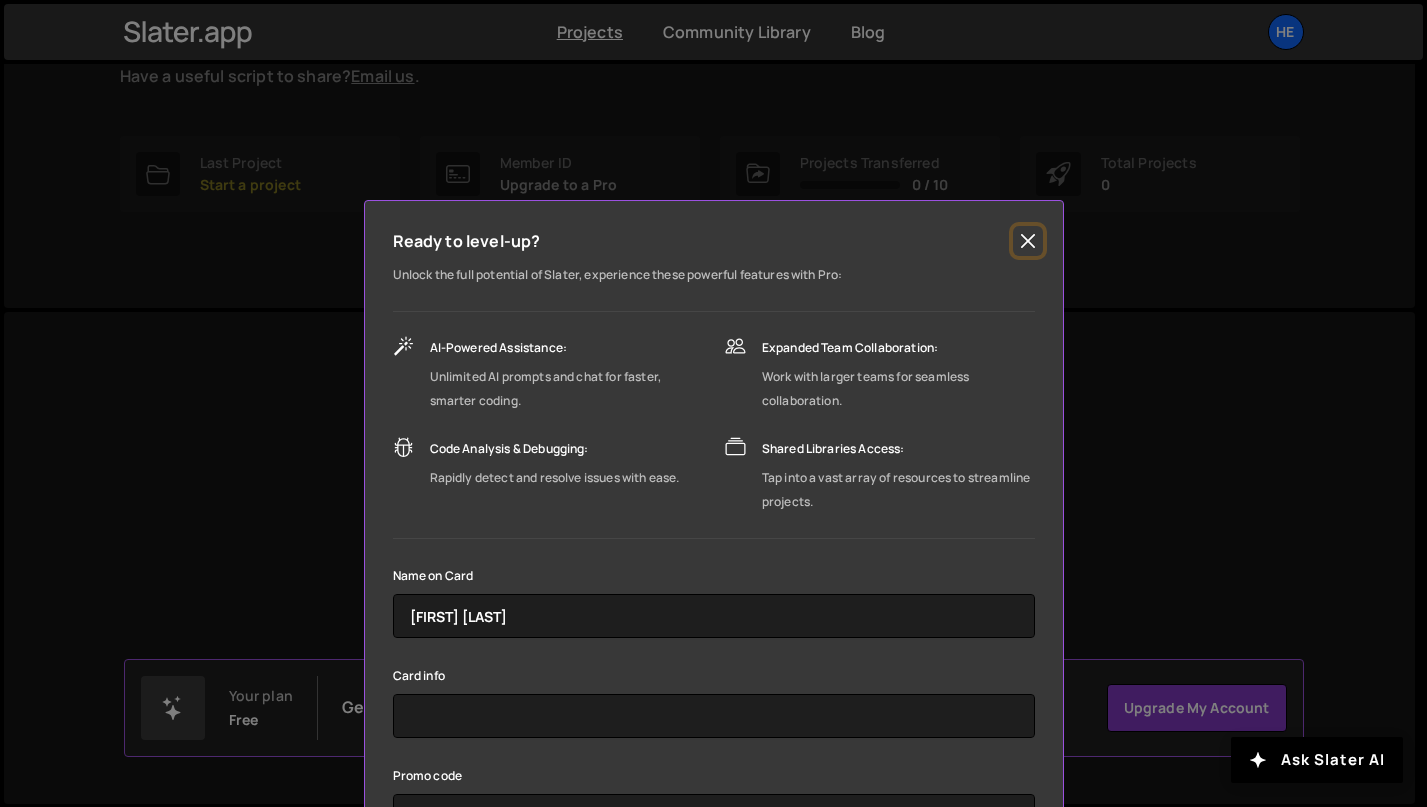 click at bounding box center (1028, 241) 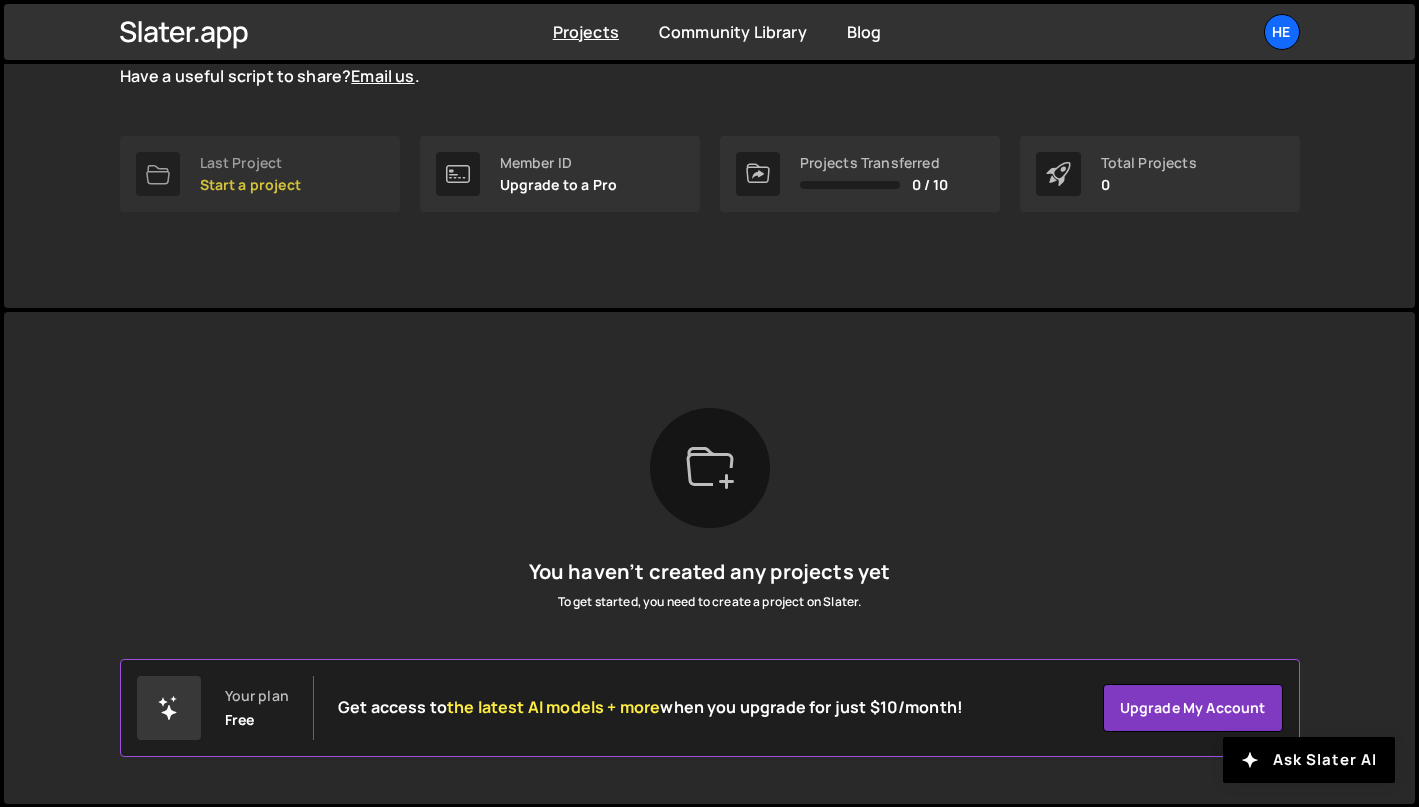 click at bounding box center [158, 174] 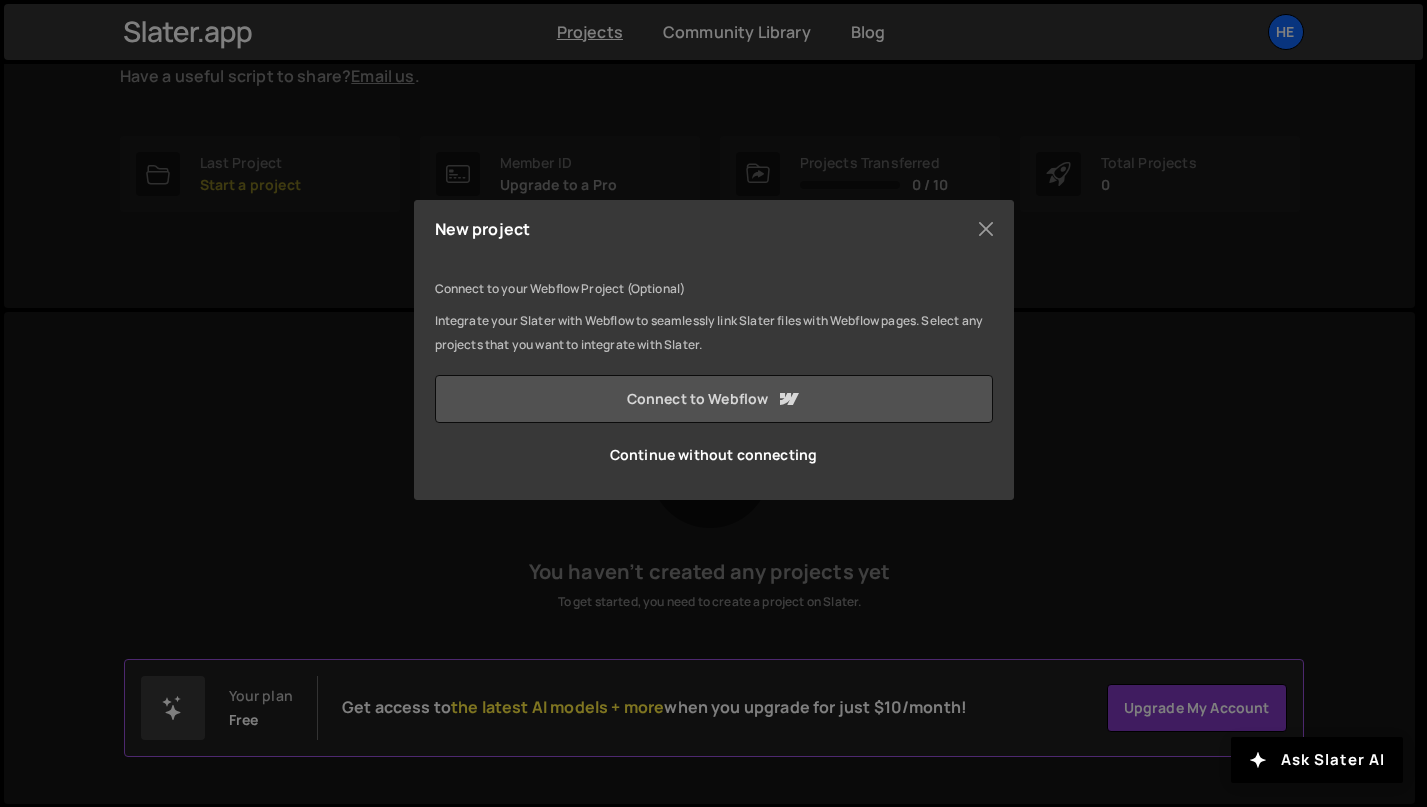 click on "Connect to Webflow" at bounding box center [714, 399] 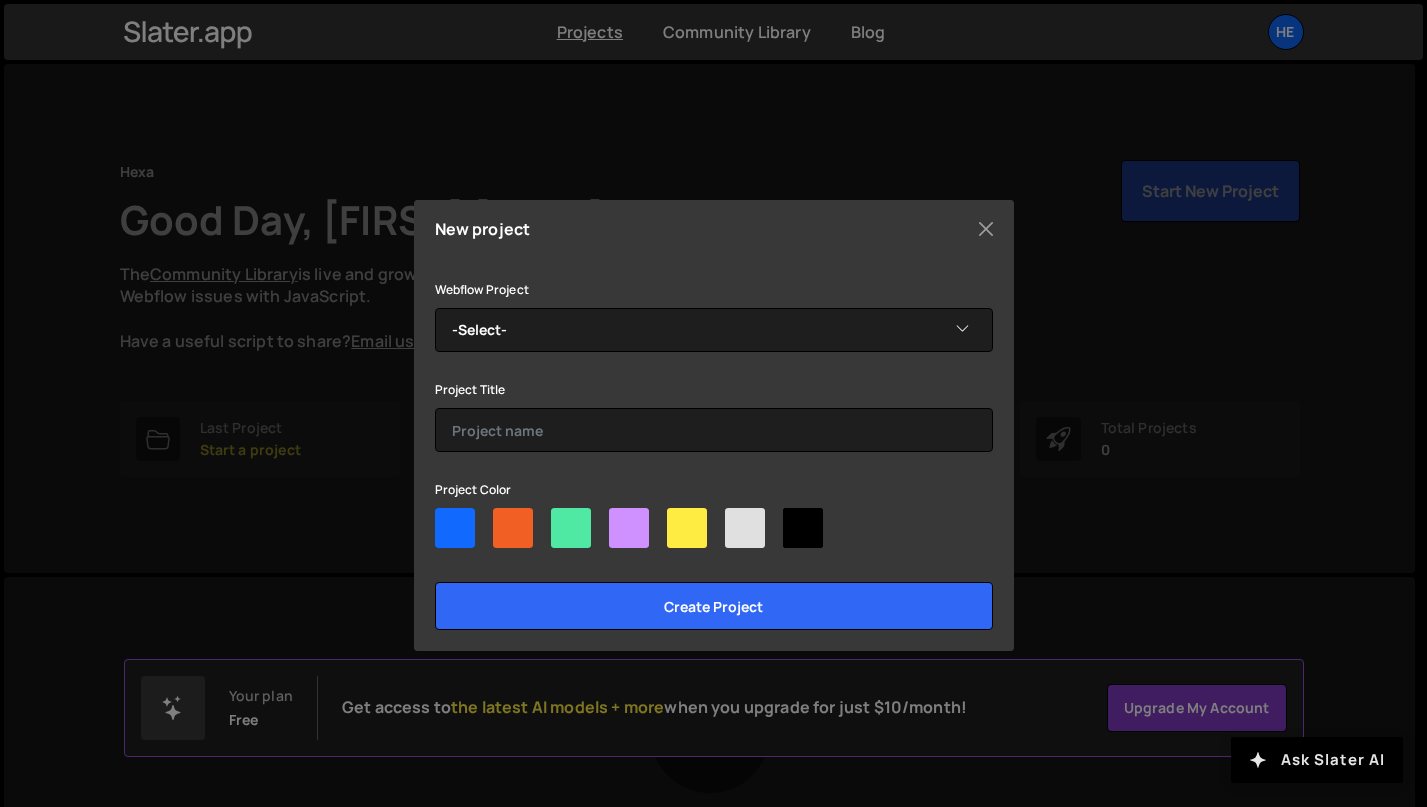 scroll, scrollTop: 0, scrollLeft: 0, axis: both 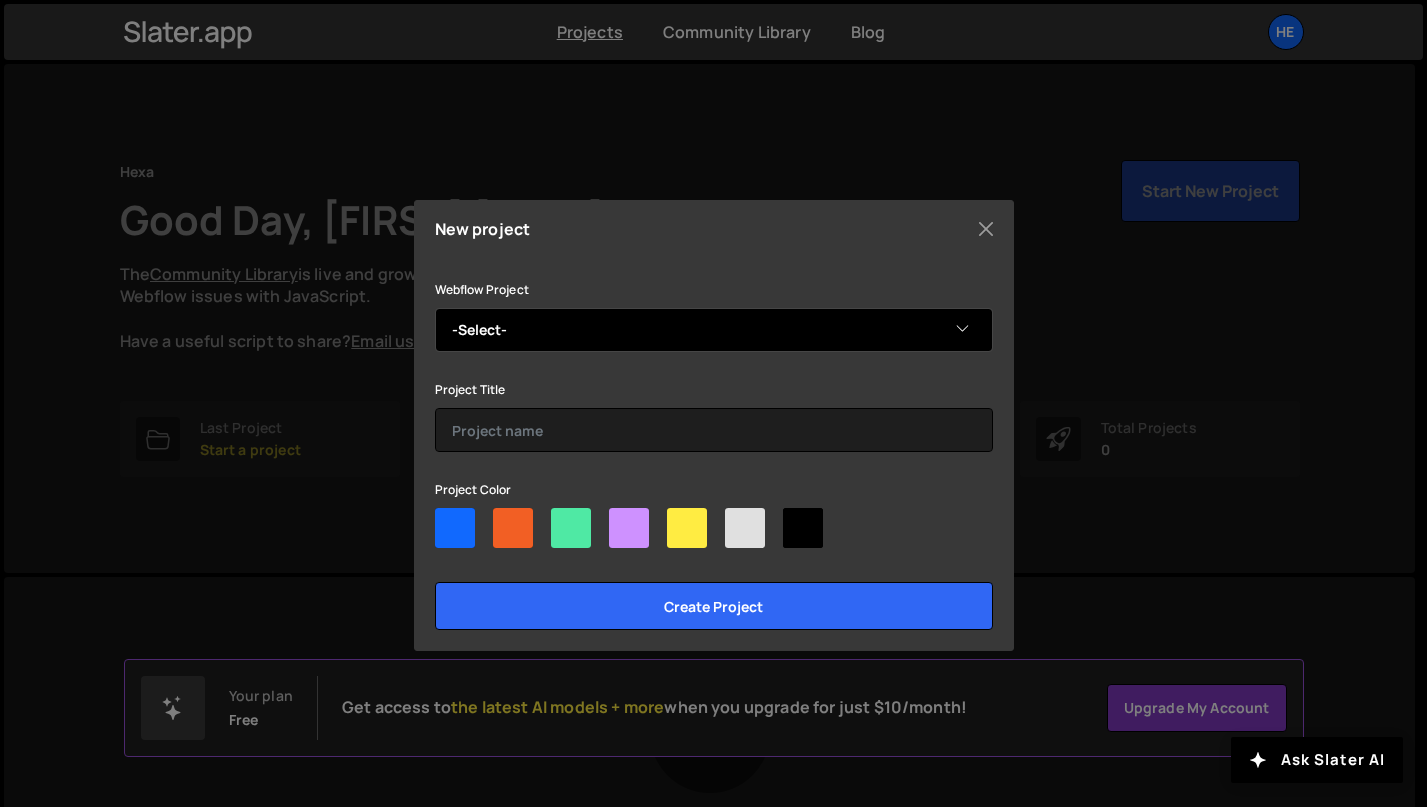 click on "-Select-
Fleex
Collective list
Crew — Website
Copy of Fleex
Crew 2.0
Collective 2.0
Elba
Z. Playground
Roundtable
Bretzel
NoCodeX
Copy of Bretzel
Elba 2.0
Dialog - OLD
Roundtable
Landing page GA
Landing page
Hexa
Catalog
OKKO
[Playground] Dialog LP Duplicate
Procure Squad
Kiosk — Website
Copy of Kiosk — Website
Copy of Dialog
Copy of Dialog
Catalog - New
La Cristallerie
Search - TANGUY
Blocks (OLD)
Dialog
blocks.pm
Tandem by Hexa
Silex Website
Tempo
Hexa (OuiFlow)
Tanguy's Dandy Site
Tanguy's Superb Site
Hexa (NEW)
Tanguy's Amazing Site
Tanguy's Amazing Site
Copy of Dazle - Real vulnerabilities in full light
Tanguy's Trendy Site
Copy of Basalt
Tanguy's Groovy Site" at bounding box center (714, 330) 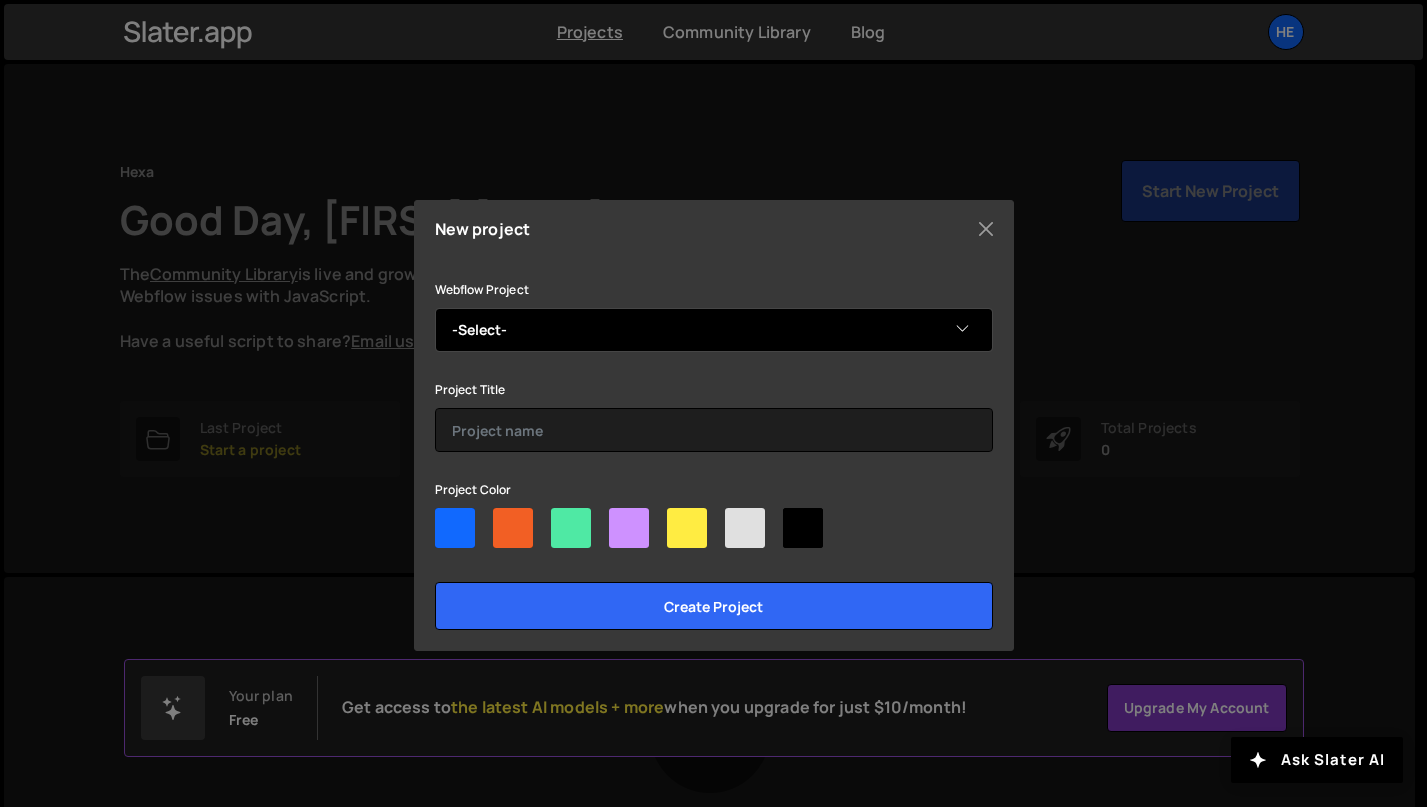 select on "633ffa883003f3ba975e6a78" 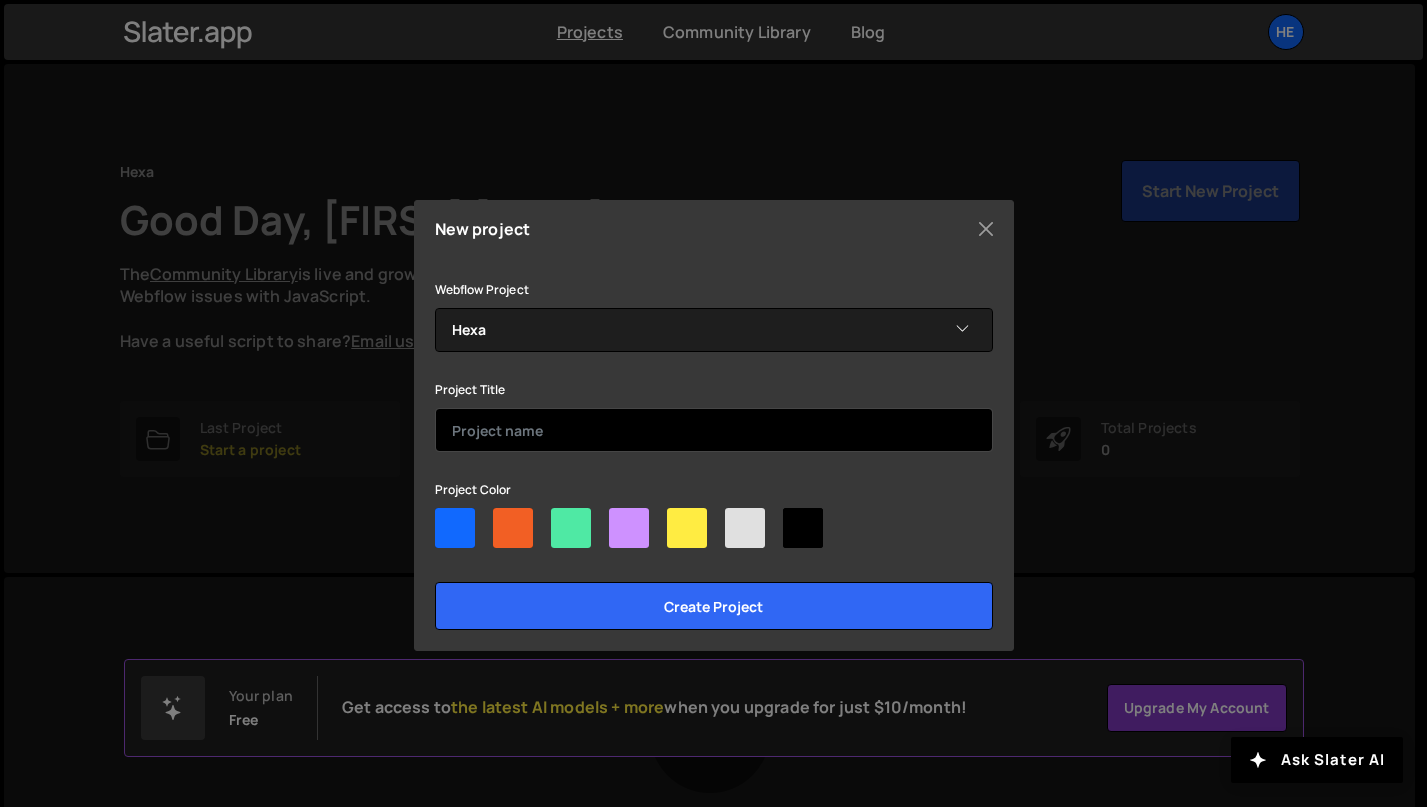 click at bounding box center (714, 430) 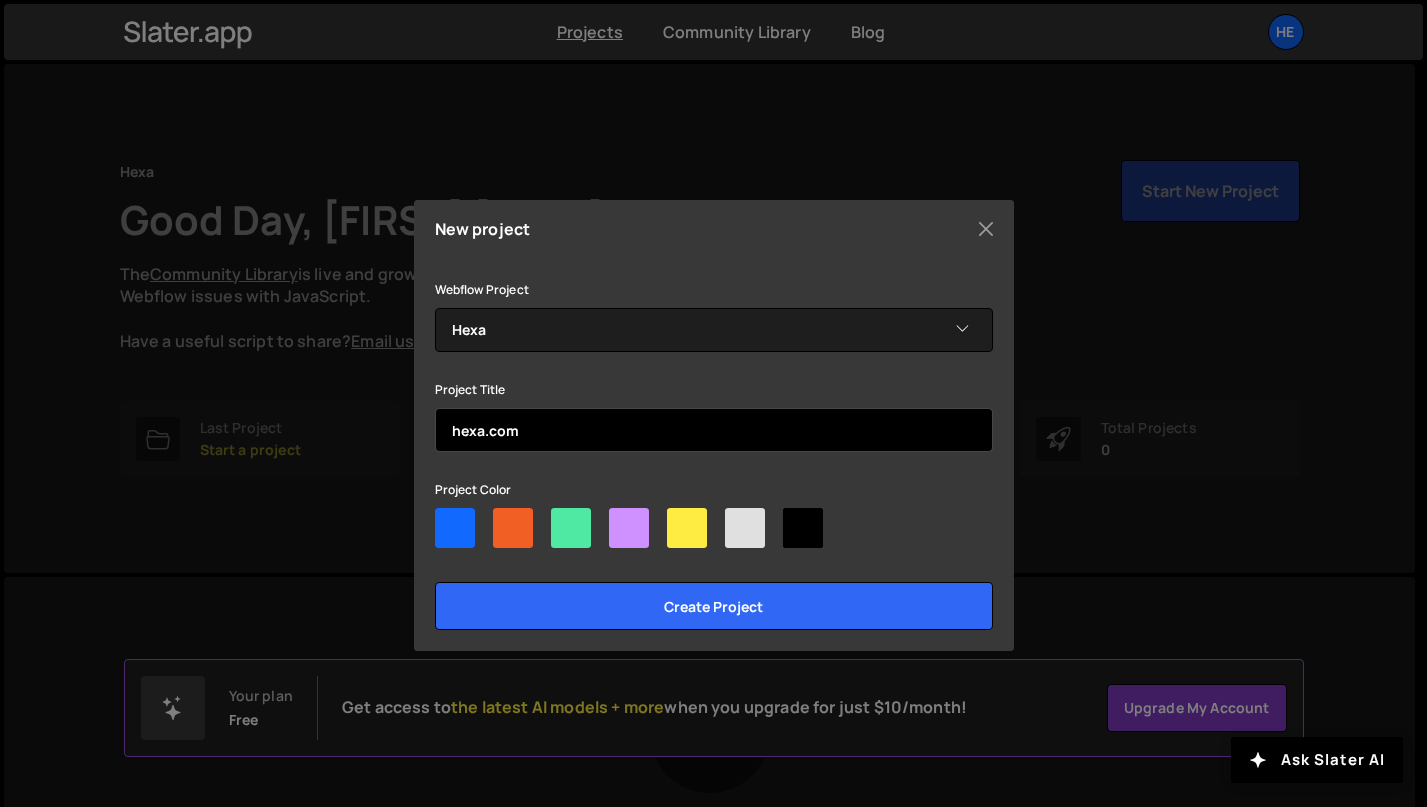 type on "hexa.com" 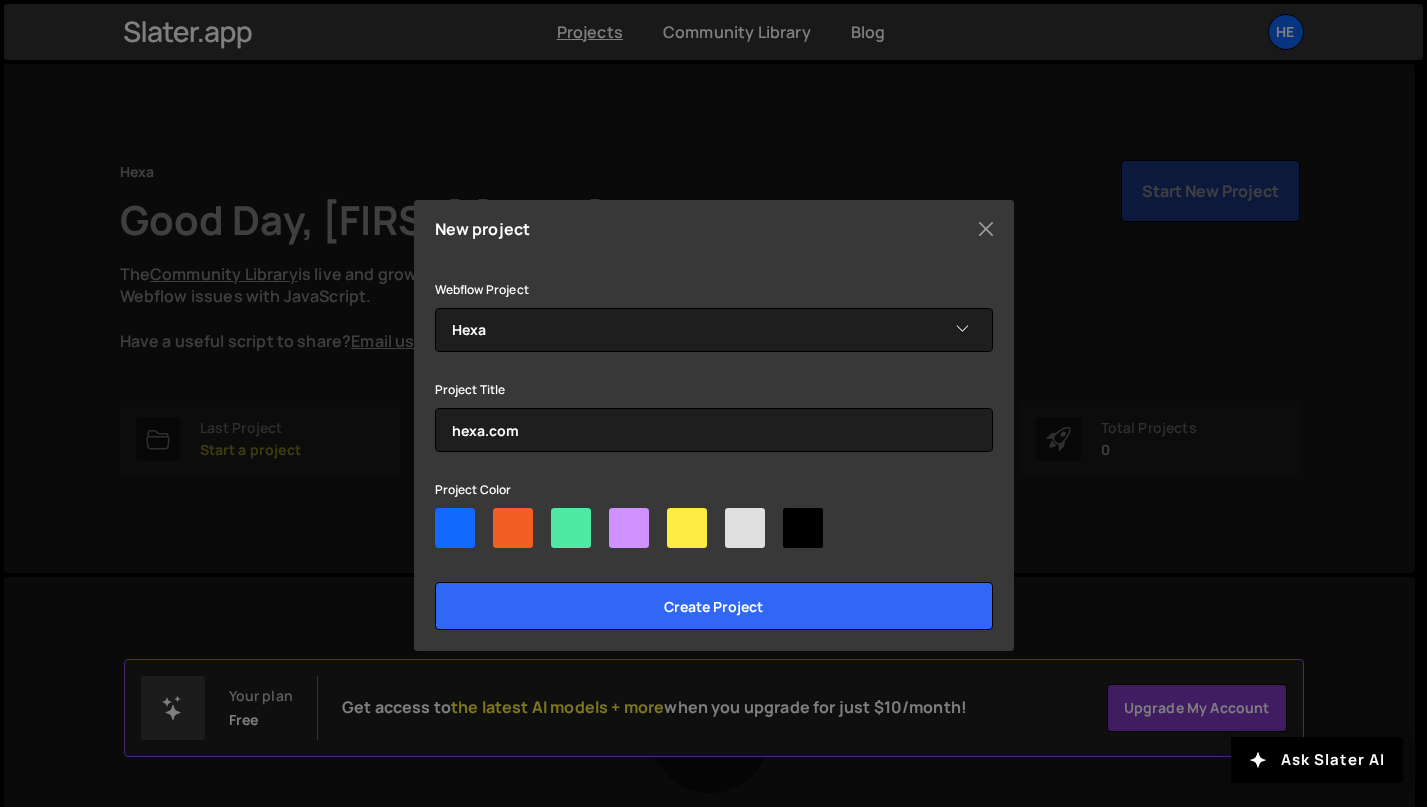 click at bounding box center (513, 528) 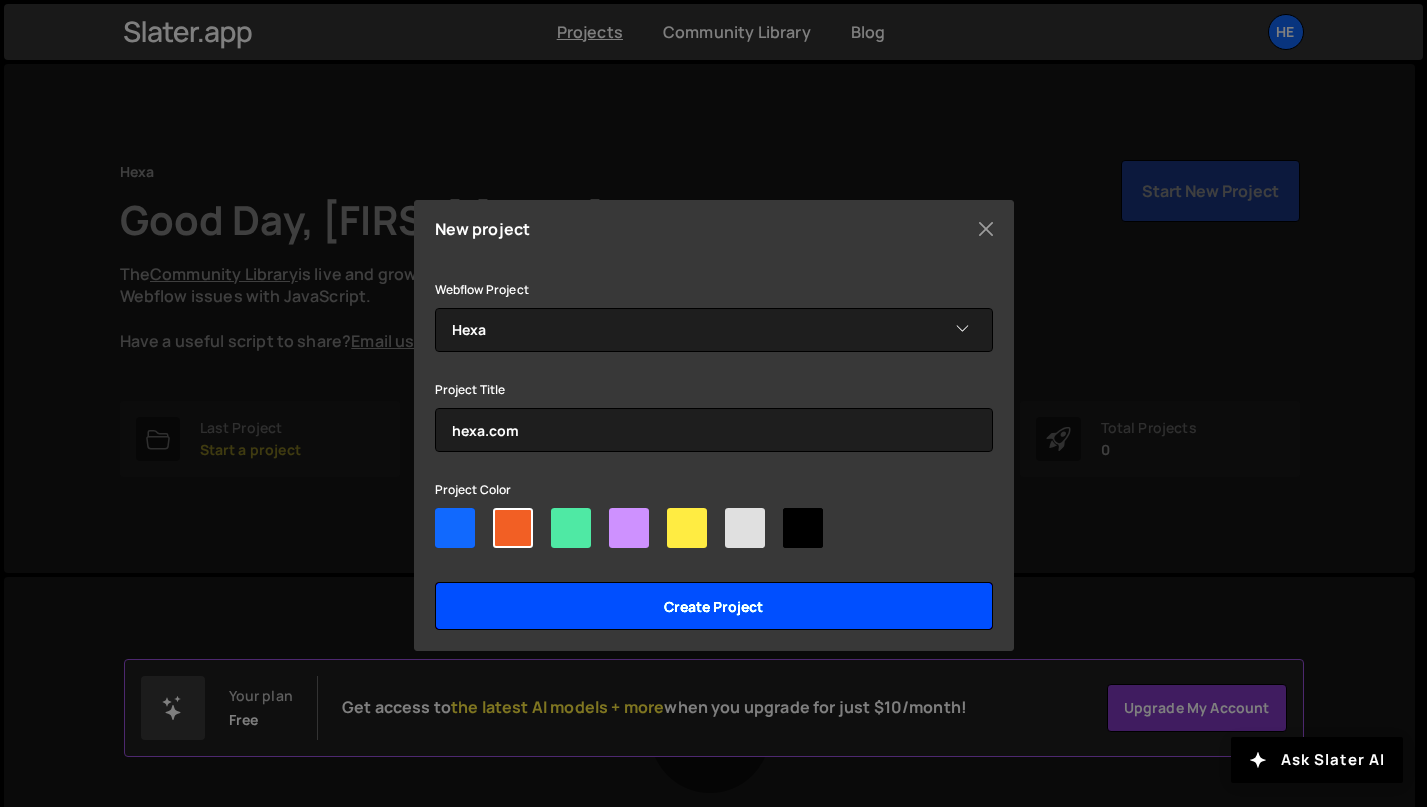 click on "Create project" at bounding box center [714, 606] 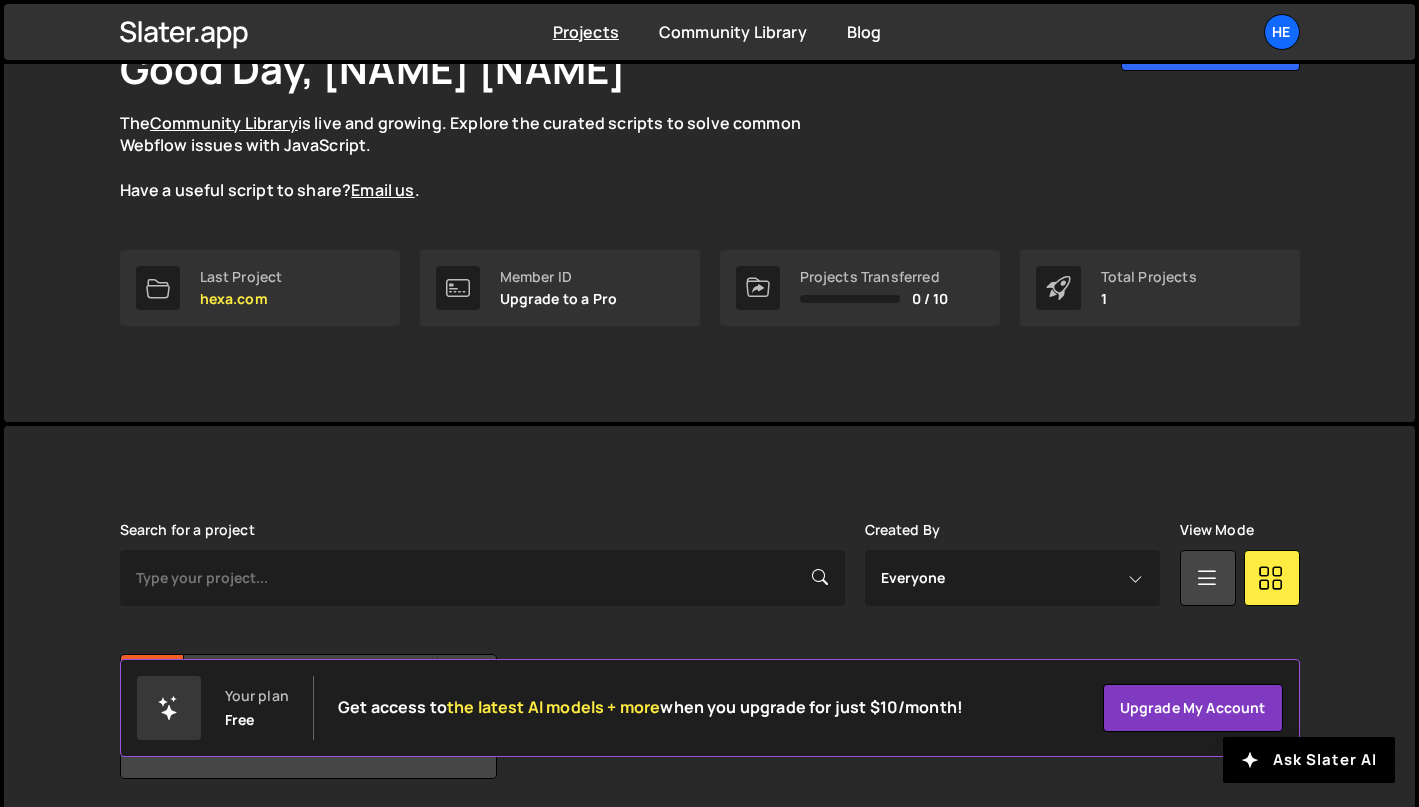 scroll, scrollTop: 222, scrollLeft: 0, axis: vertical 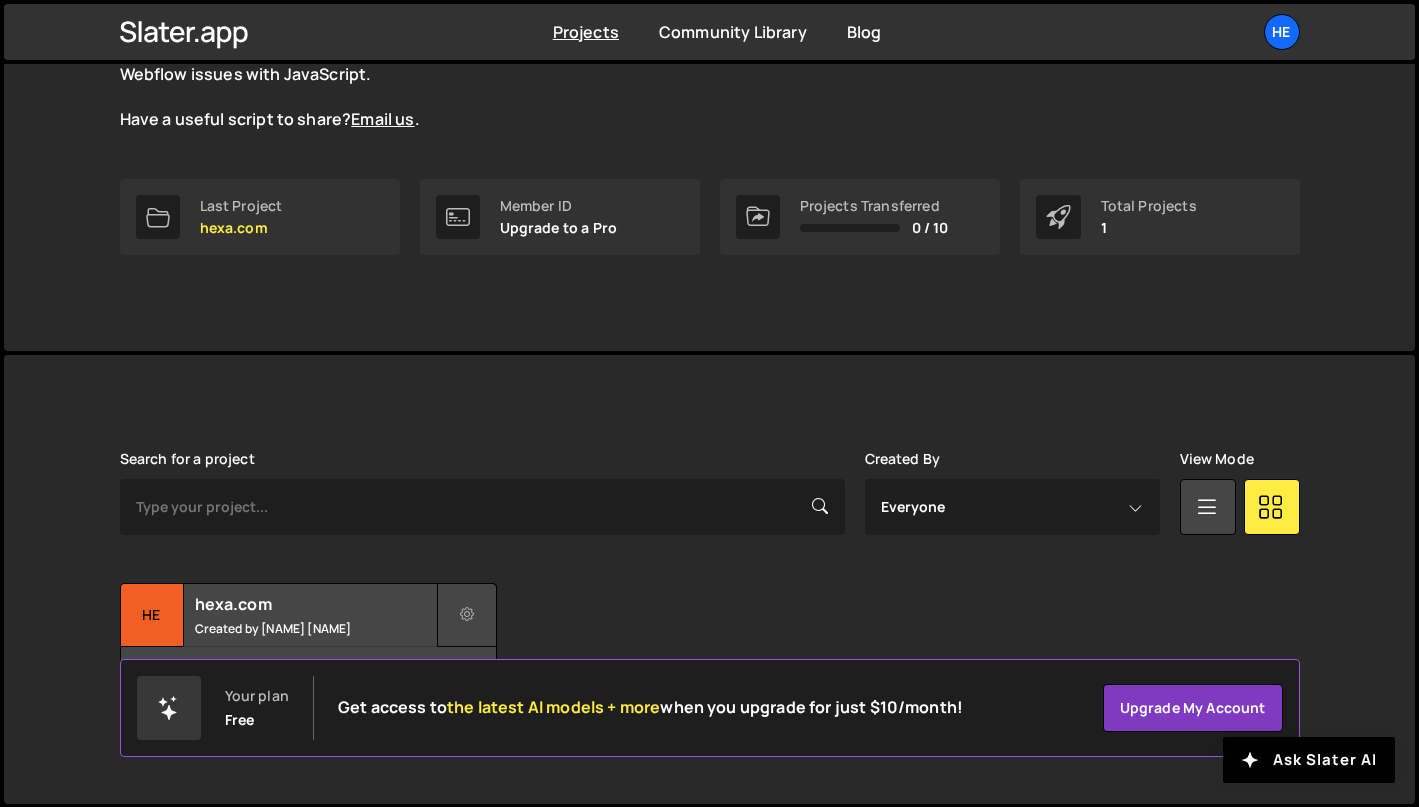 click at bounding box center (467, 615) 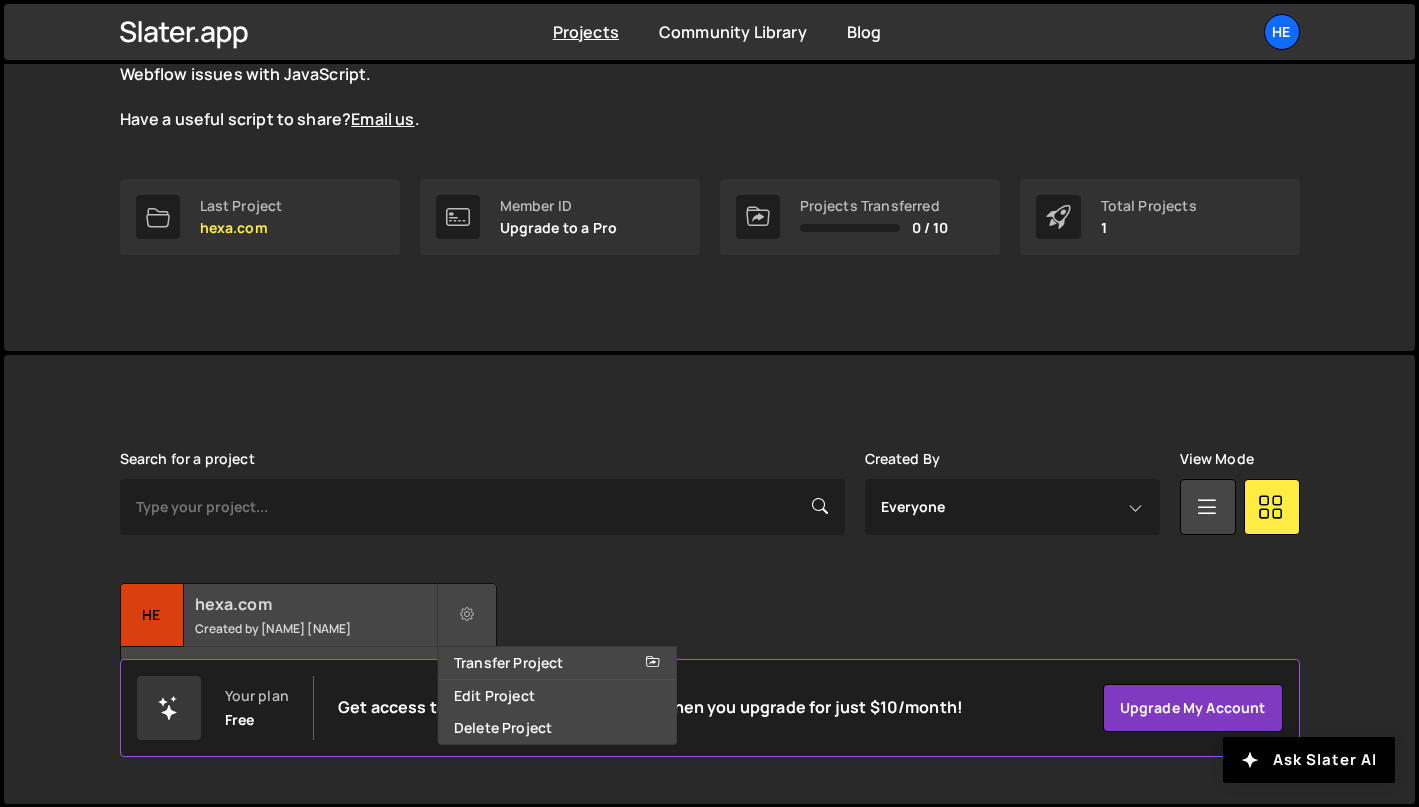 click on "hexa.com
Created by tanguy garez" at bounding box center [308, 615] 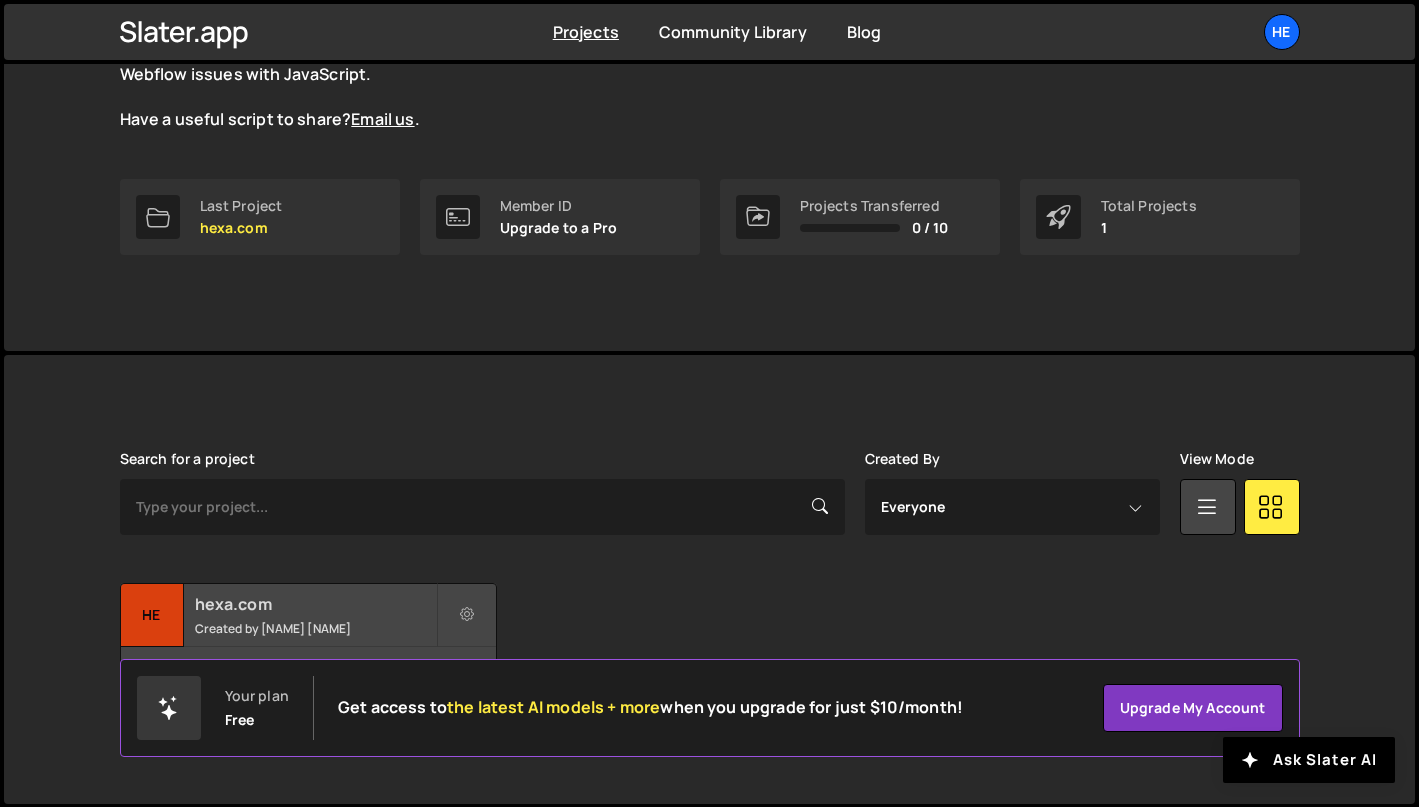 click on "hexa.com" at bounding box center [315, 604] 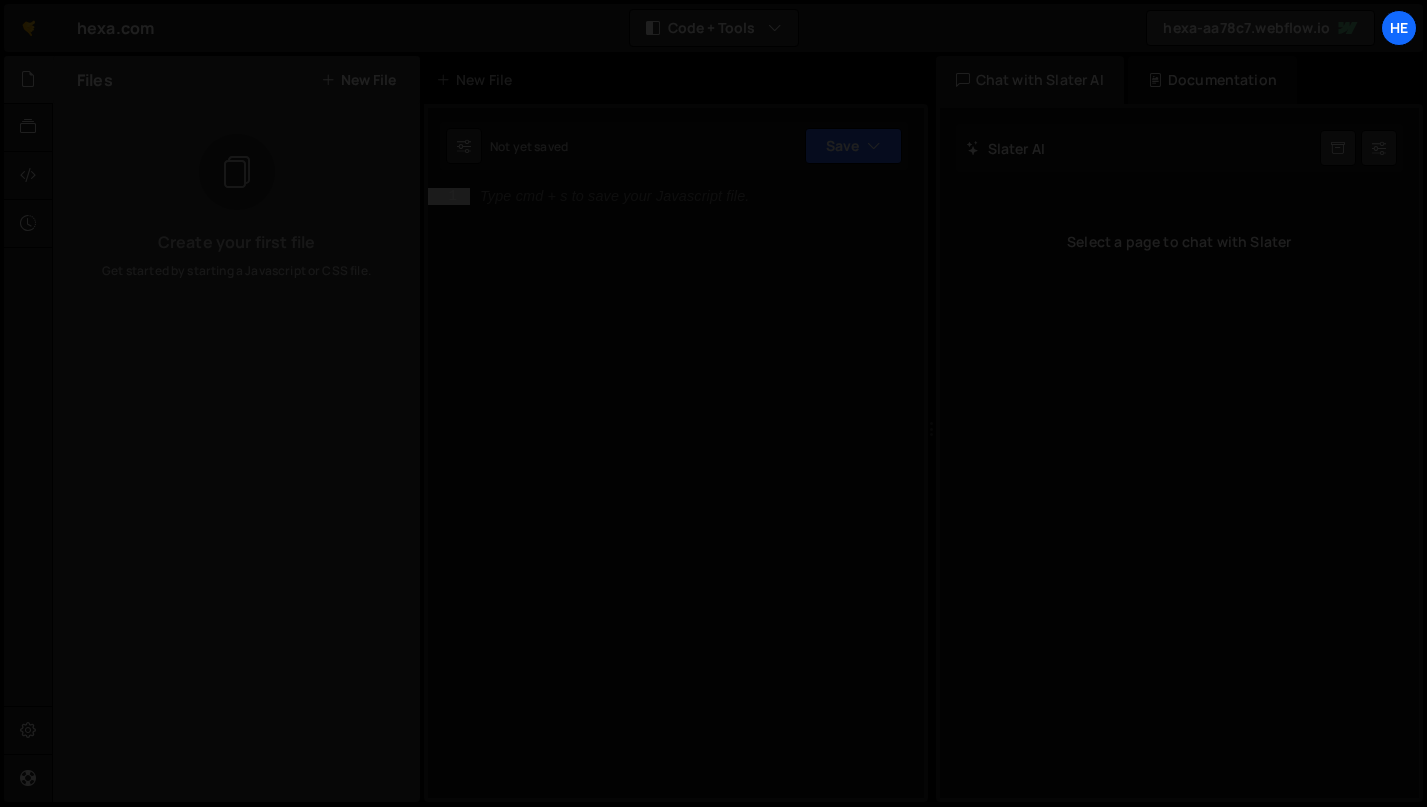 scroll, scrollTop: 0, scrollLeft: 0, axis: both 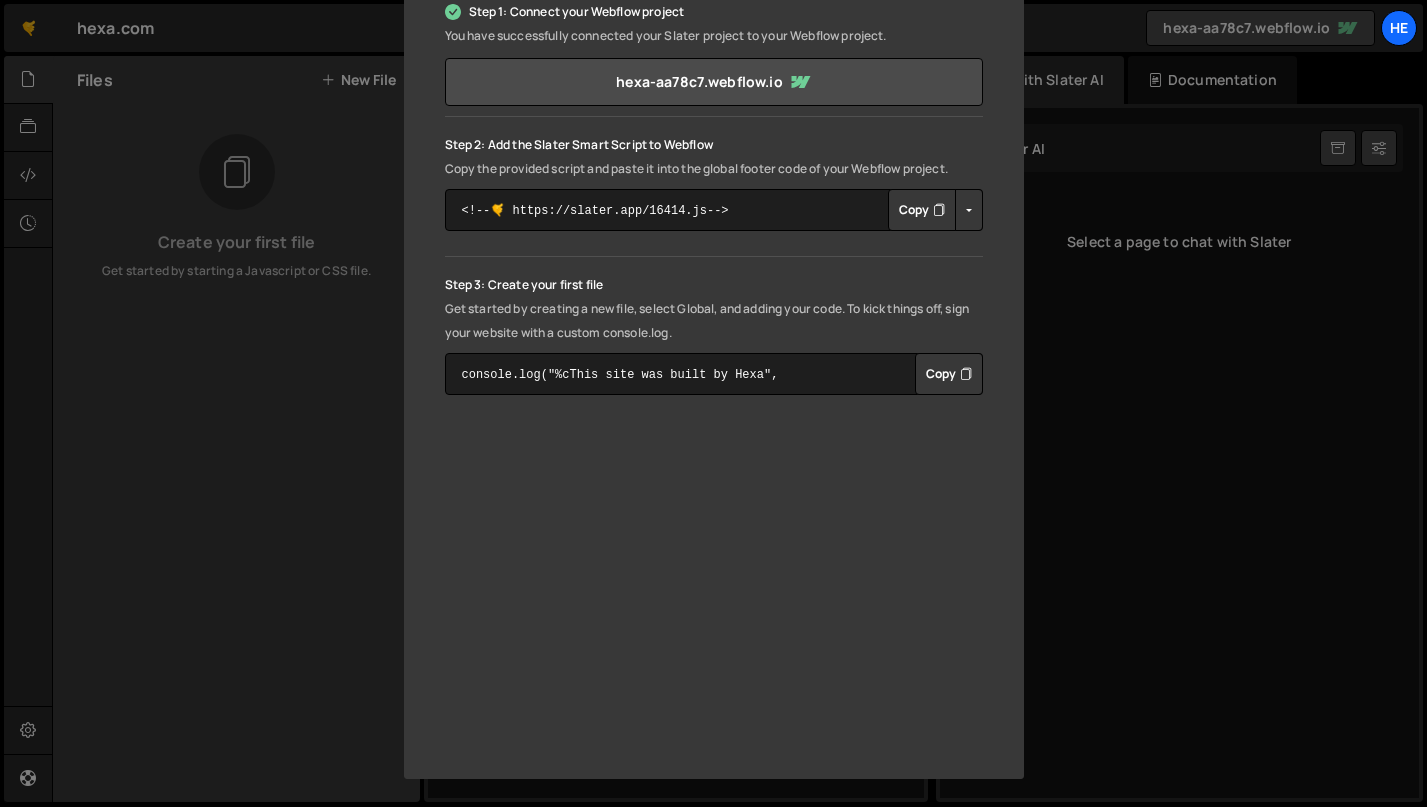 click on "🤙 Welcome to the Slater editor
Step 1: Connect your Webflow project
You have successfully connected your Slater project to your Webflow project.
hexa-aa78c7.webflow.io
Step 2: Add the Slater Smart Script to Webflow" at bounding box center [713, 403] 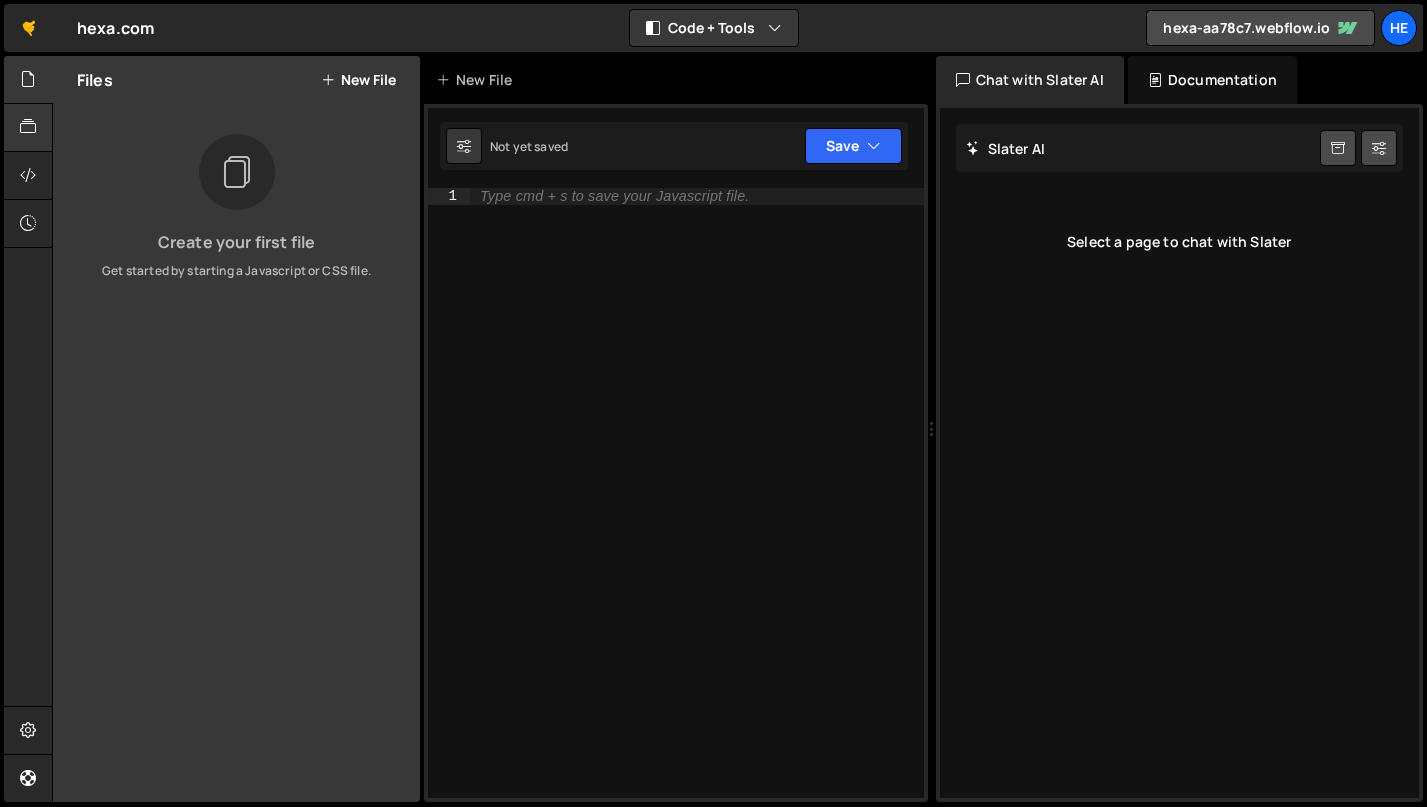 click at bounding box center [28, 128] 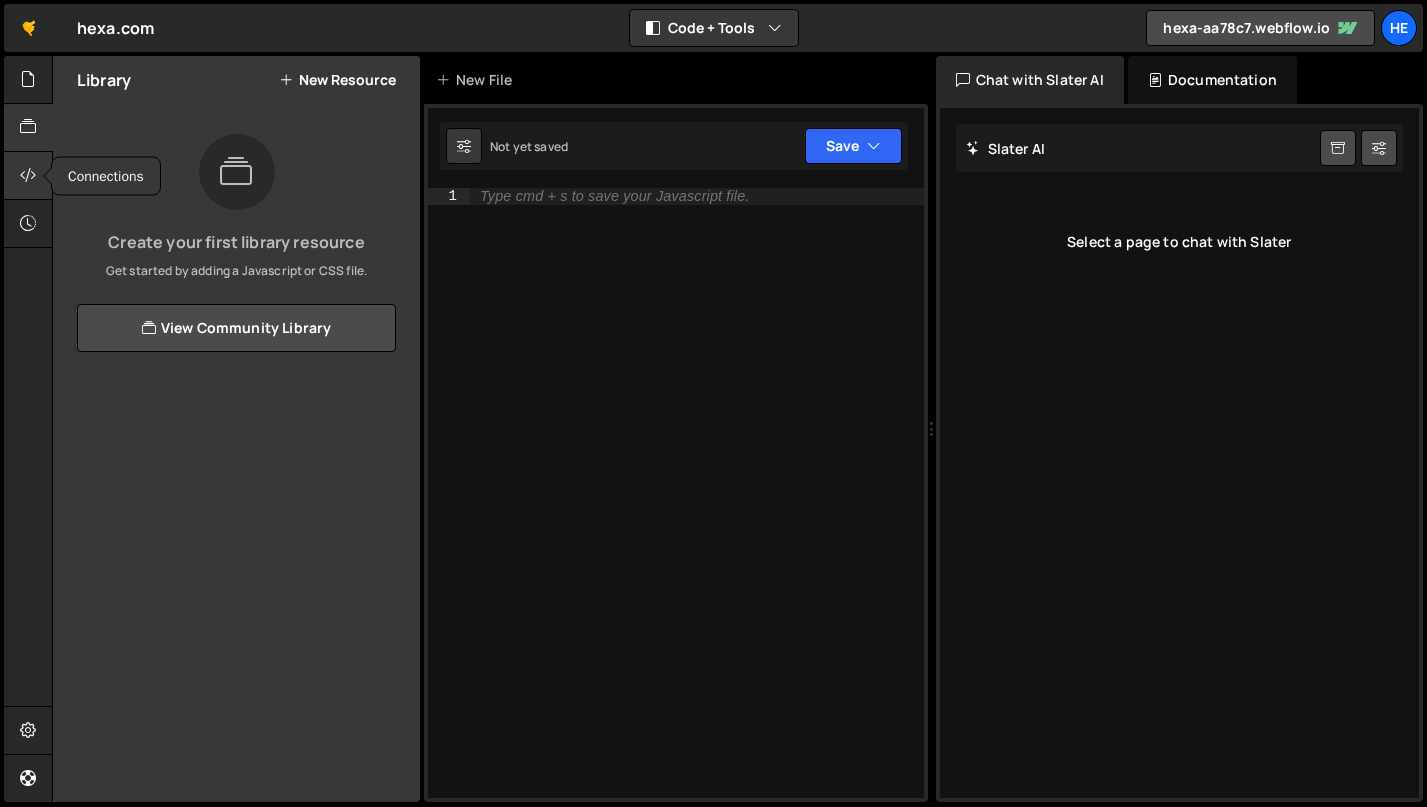 click at bounding box center [28, 176] 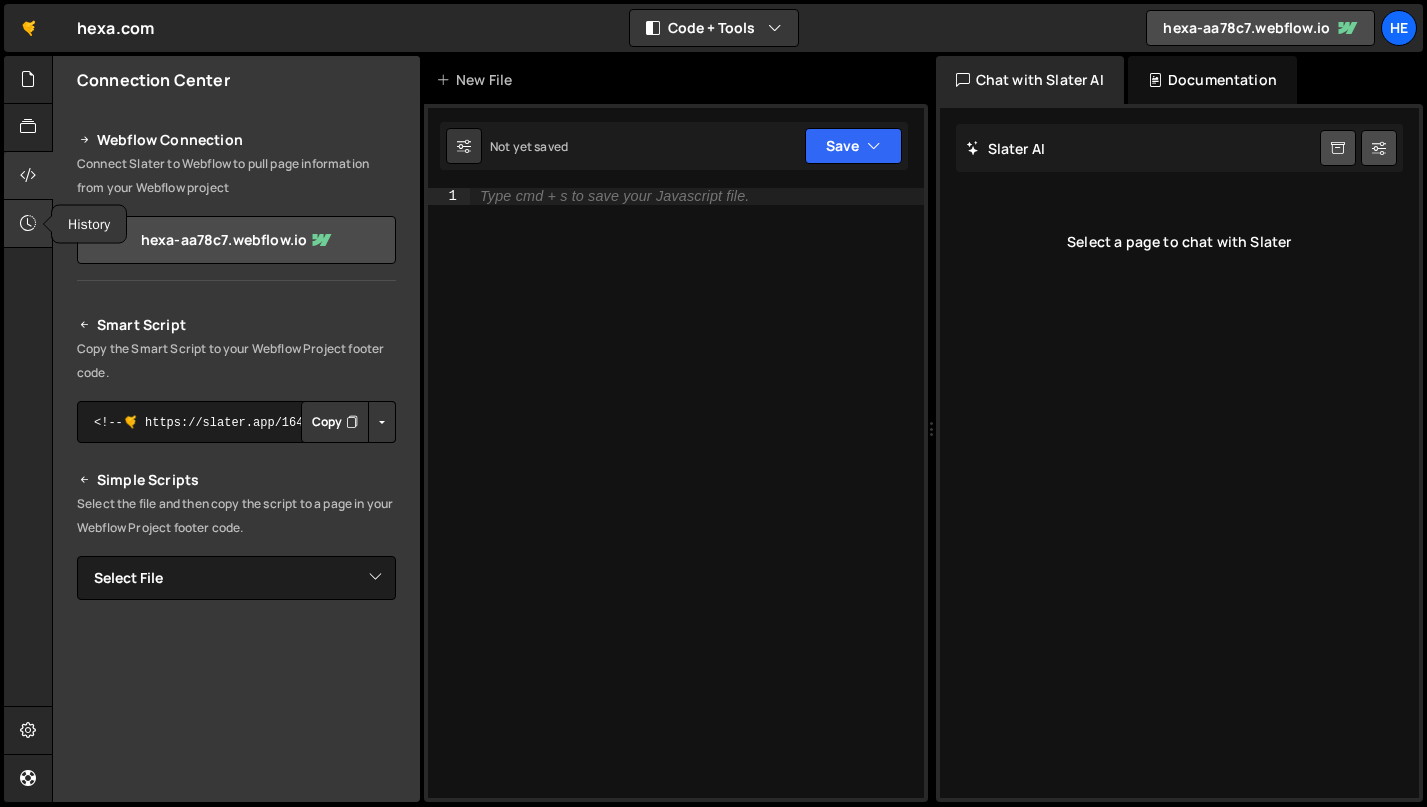 click at bounding box center (28, 224) 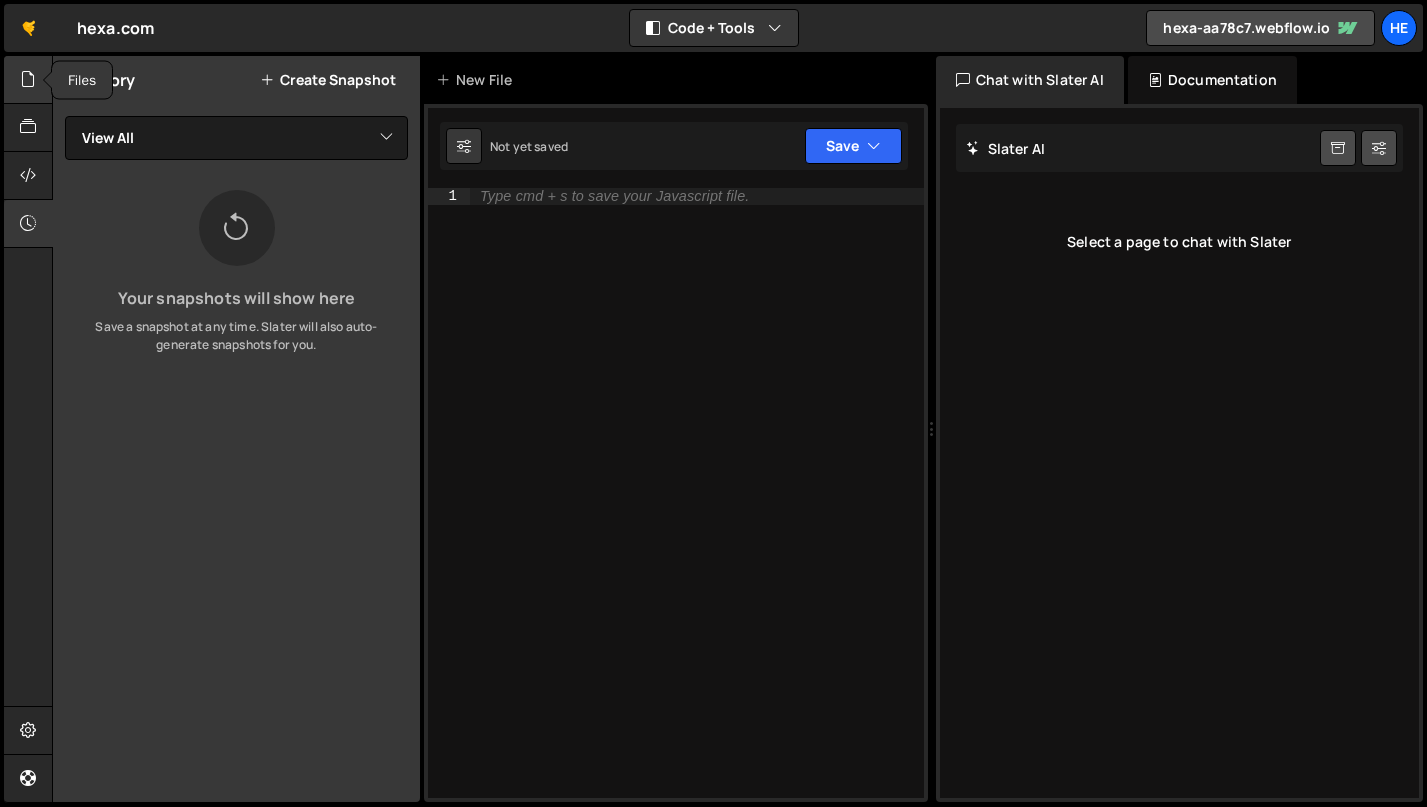 click at bounding box center [28, 80] 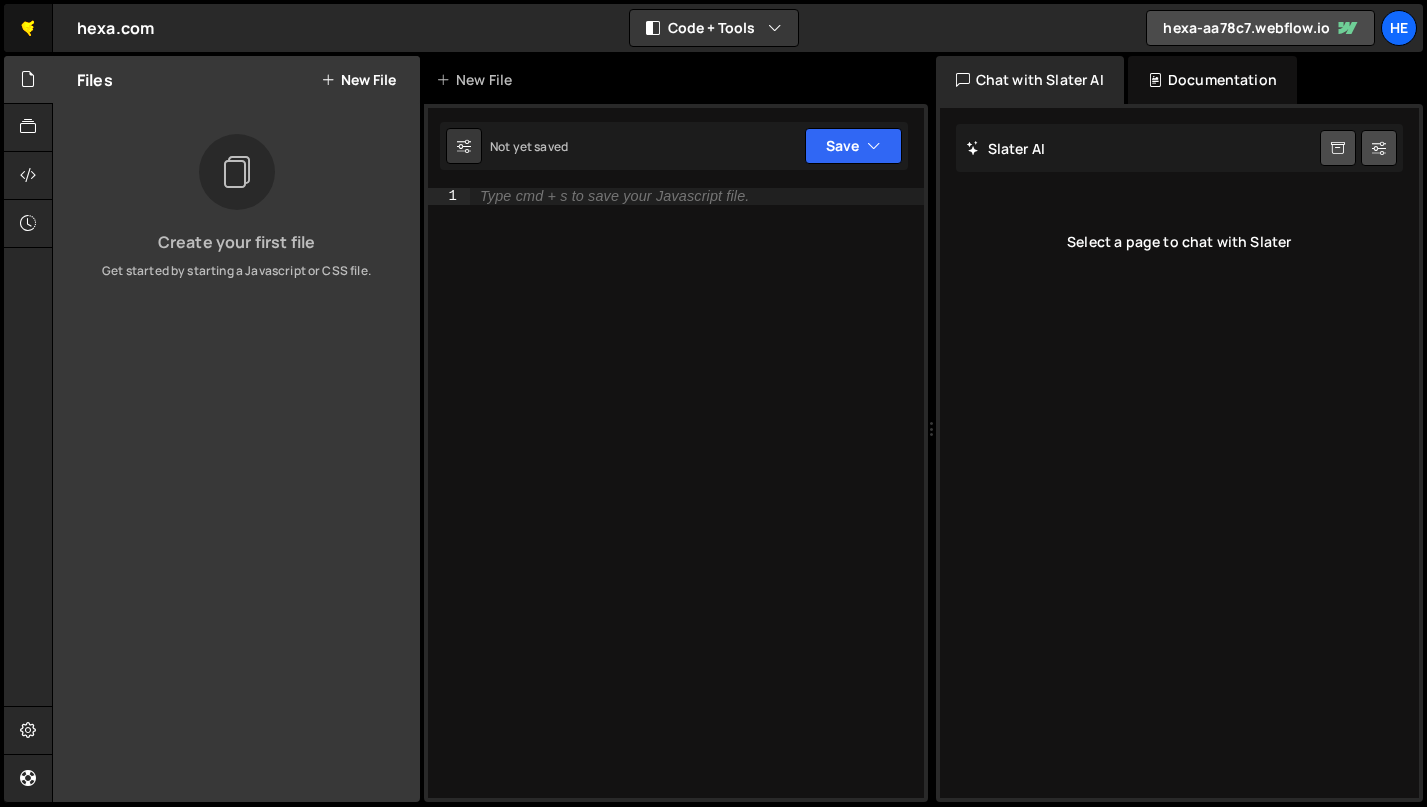 click on "🤙" at bounding box center (28, 28) 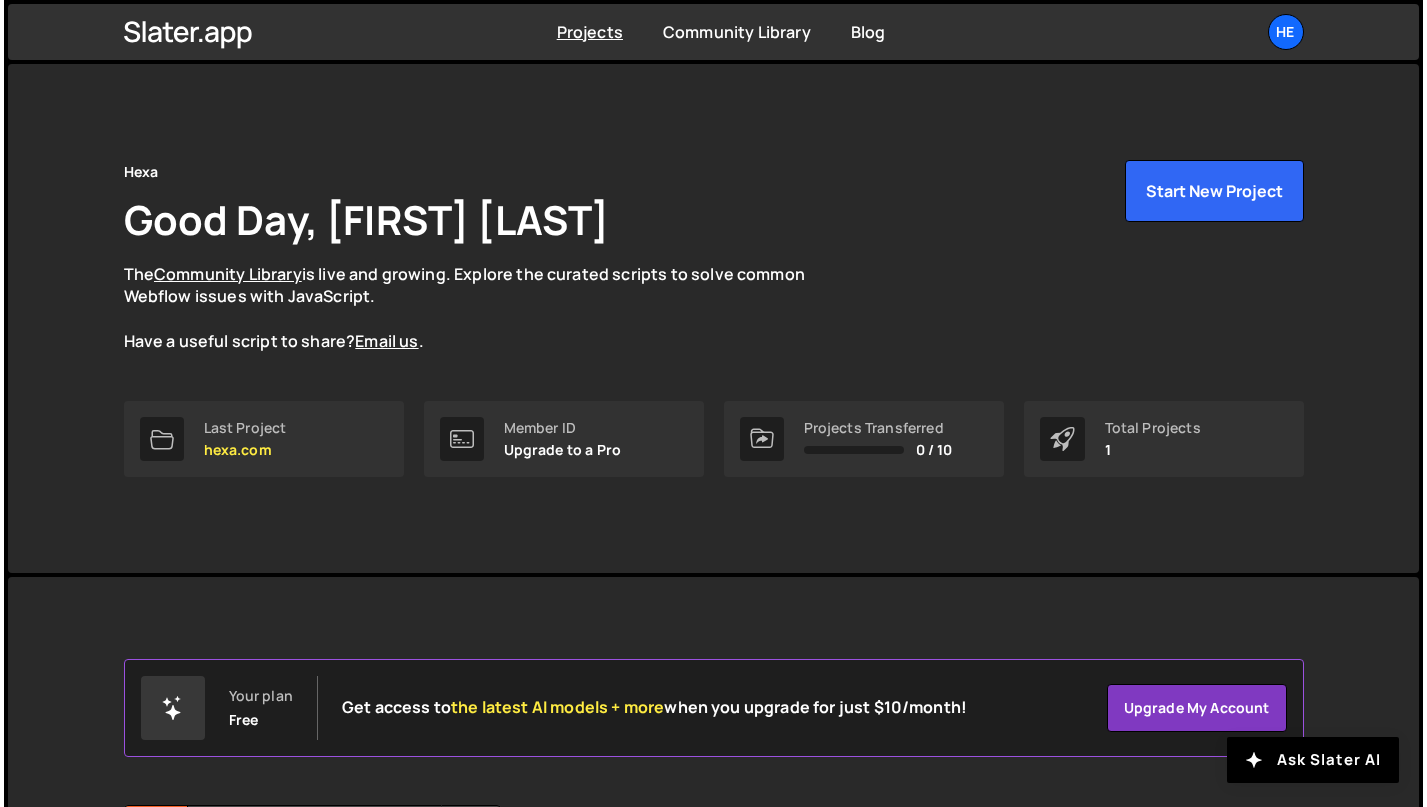 scroll, scrollTop: 222, scrollLeft: 0, axis: vertical 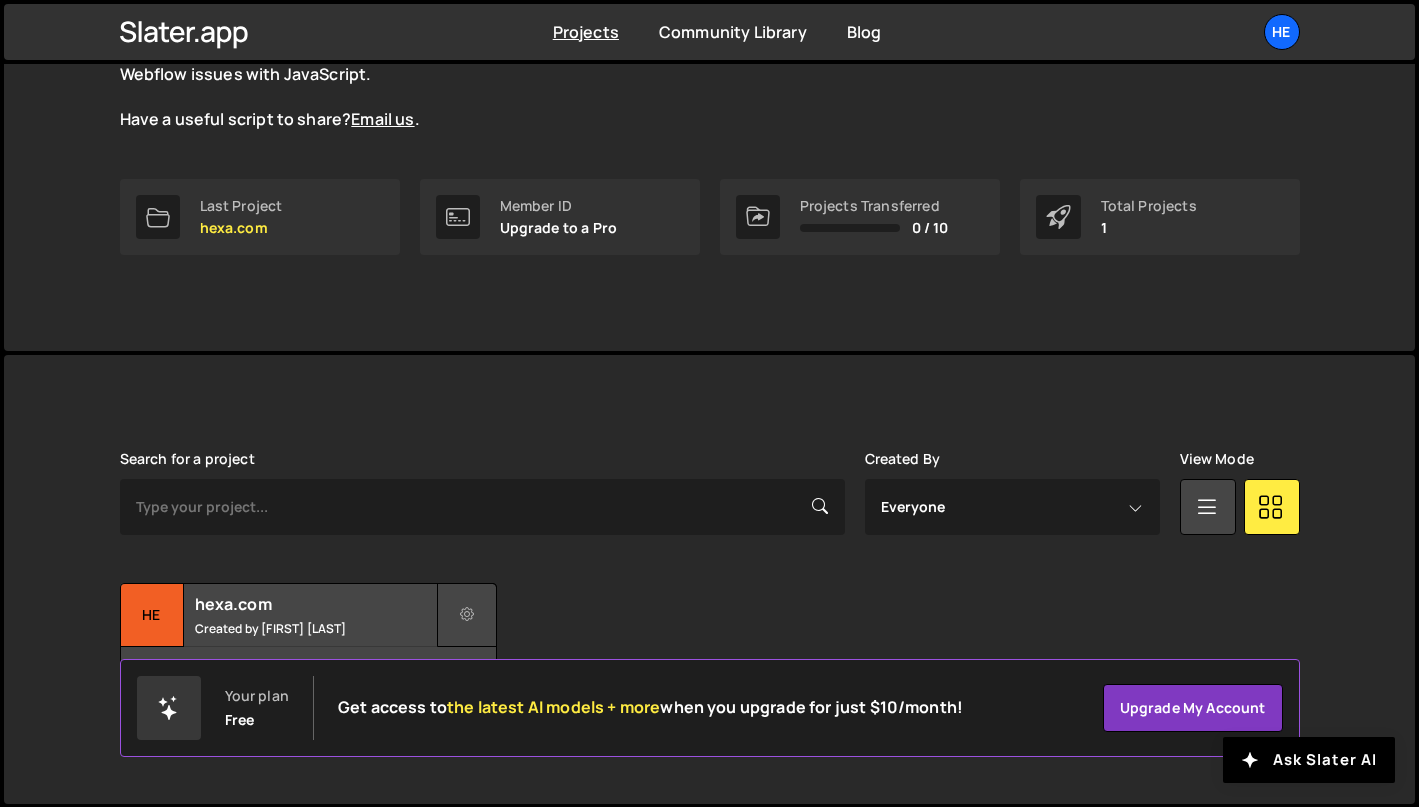 click at bounding box center (467, 615) 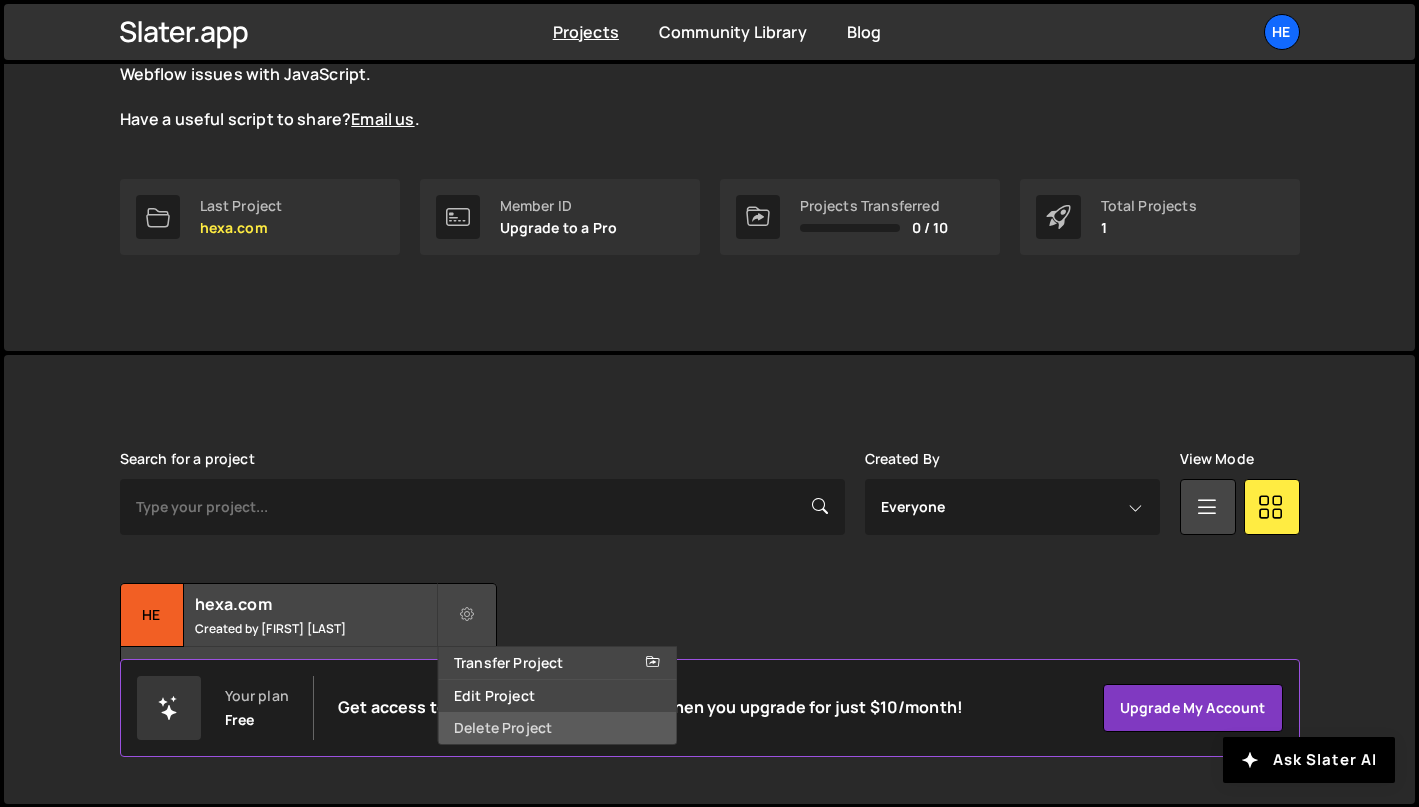 click on "Delete Project" at bounding box center (557, 728) 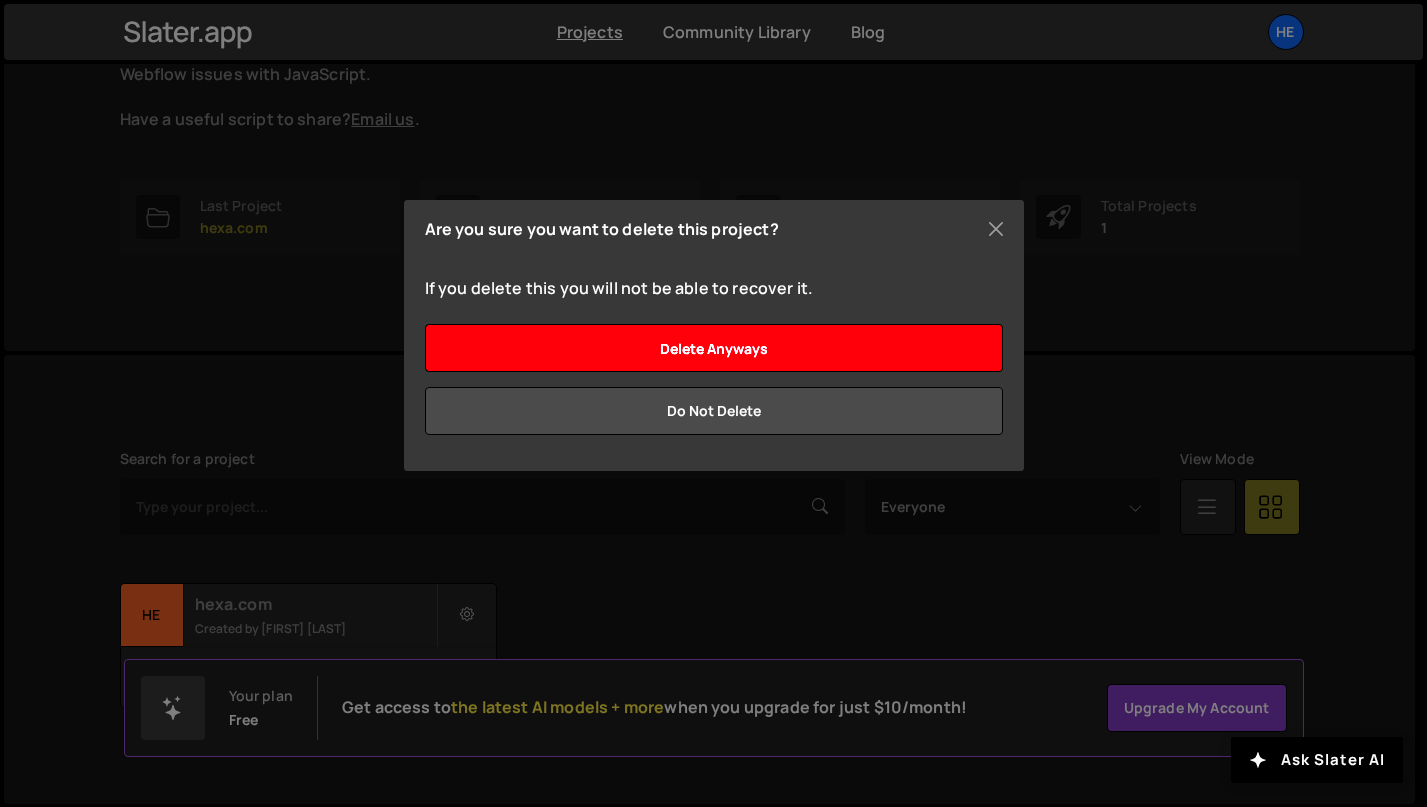 click on "Delete anyways" at bounding box center [714, 348] 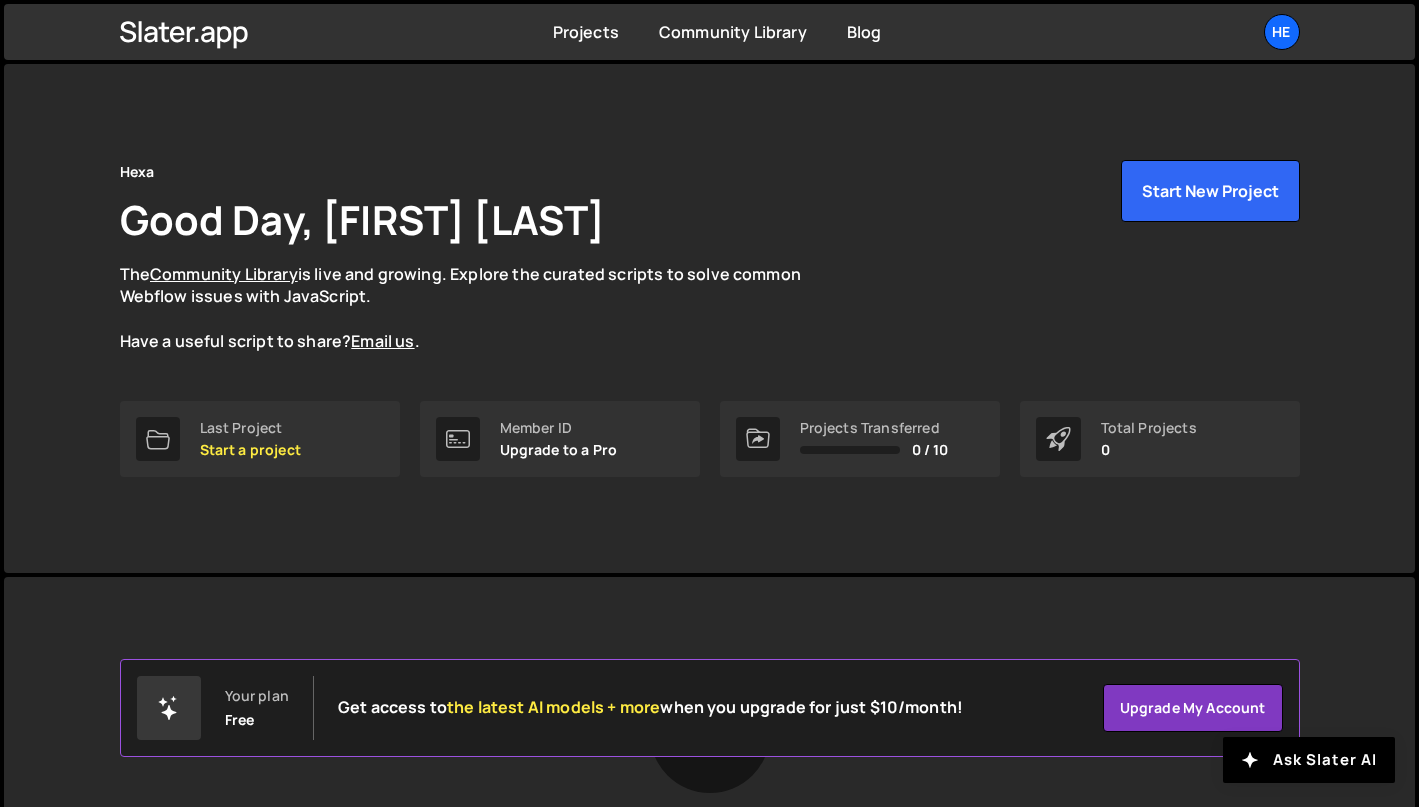 scroll, scrollTop: 0, scrollLeft: 0, axis: both 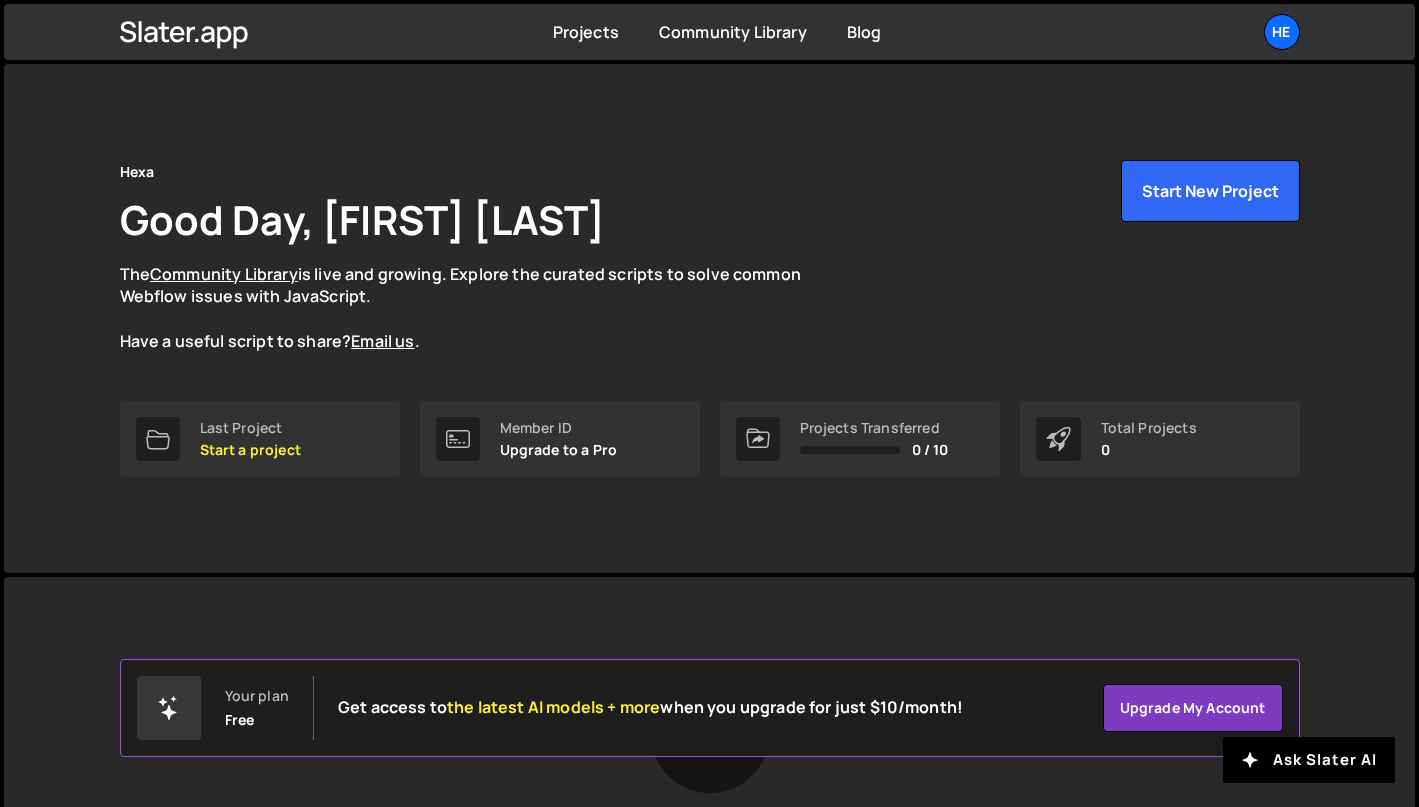 click on "Slater is designed for desktop use. Please use a larger screen to access the full functionality of Slater.
You haven’t created any projects yet
To get started, you need to create a project on Slater.
Create your first project
New project
Connect to your Webflow Project (Optional)" at bounding box center (710, 823) 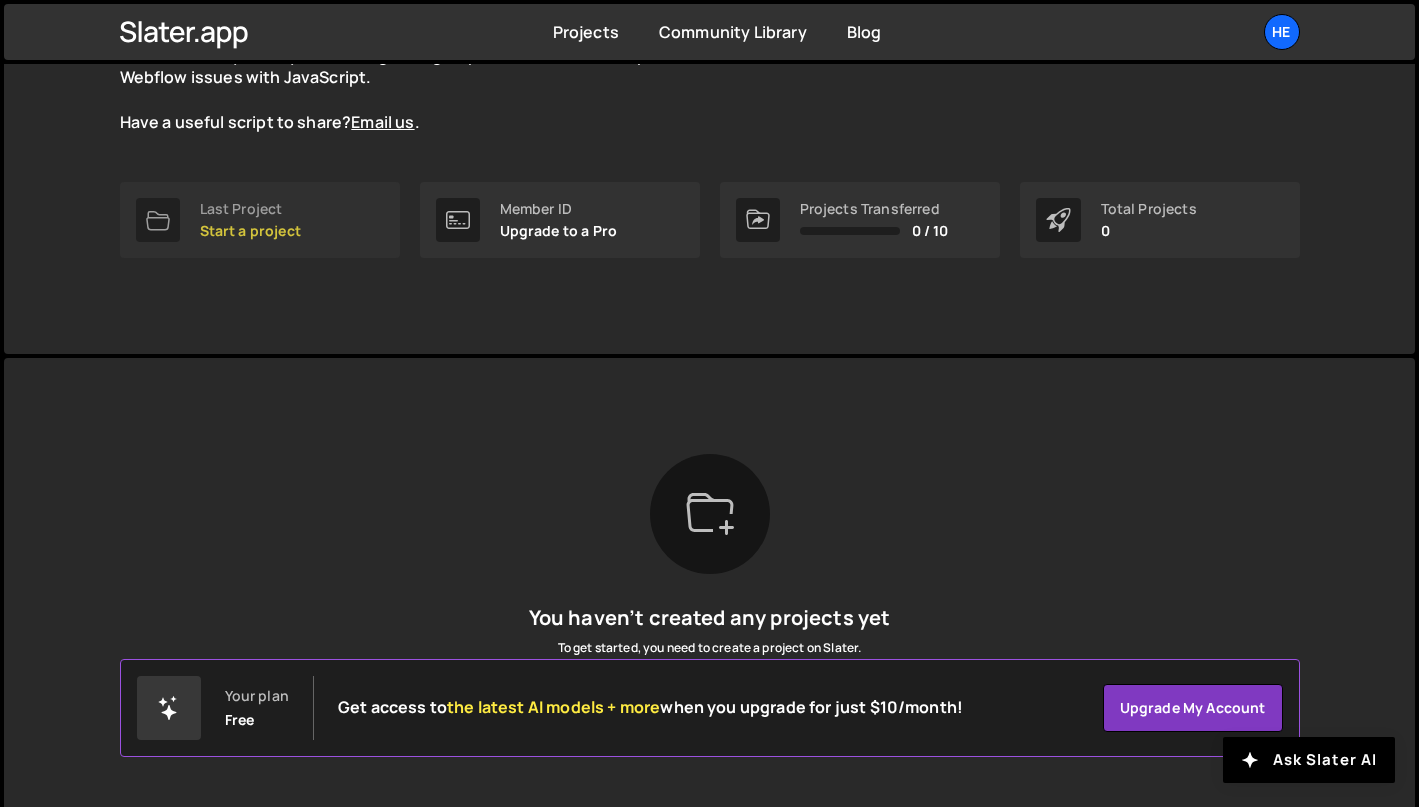 scroll, scrollTop: 265, scrollLeft: 0, axis: vertical 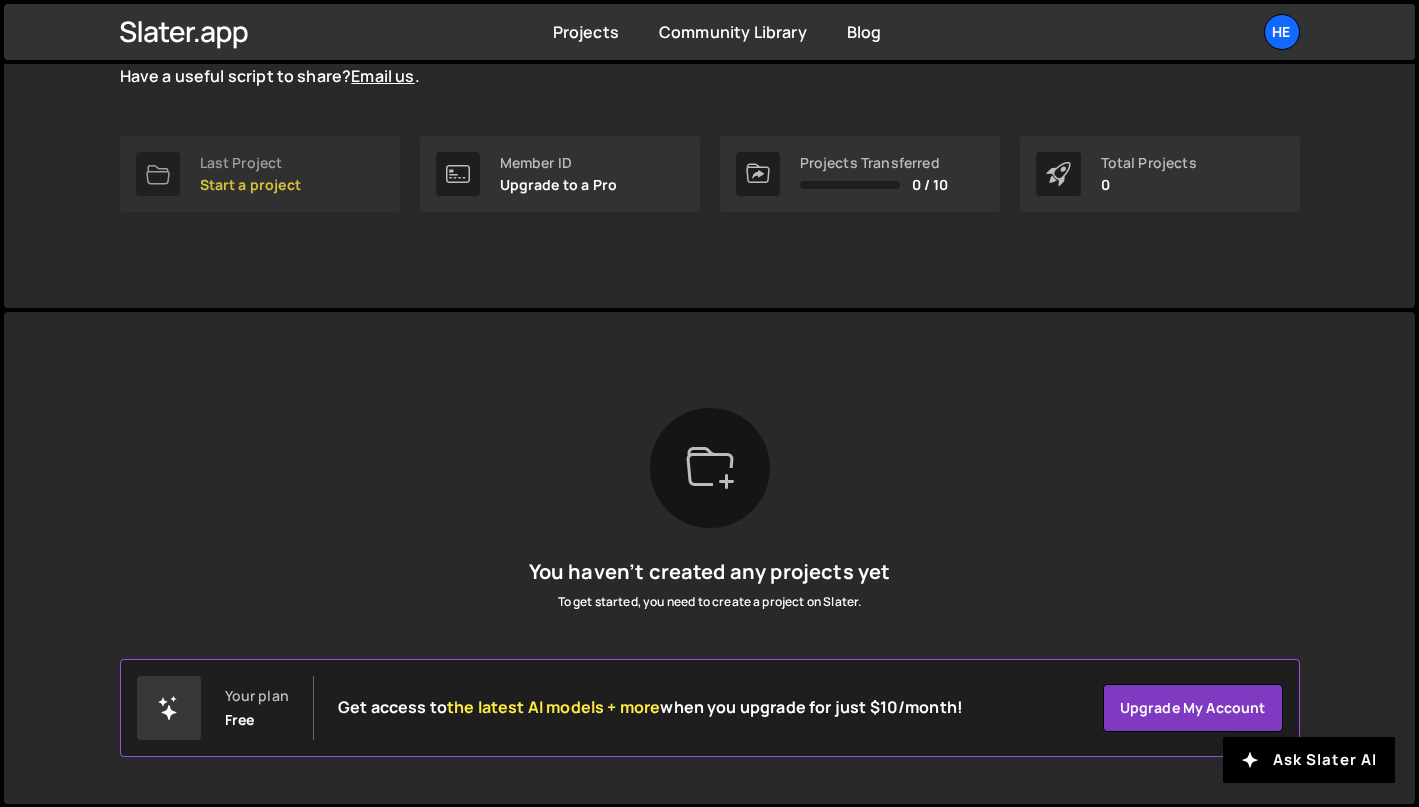 click on "Start a project" at bounding box center [250, 185] 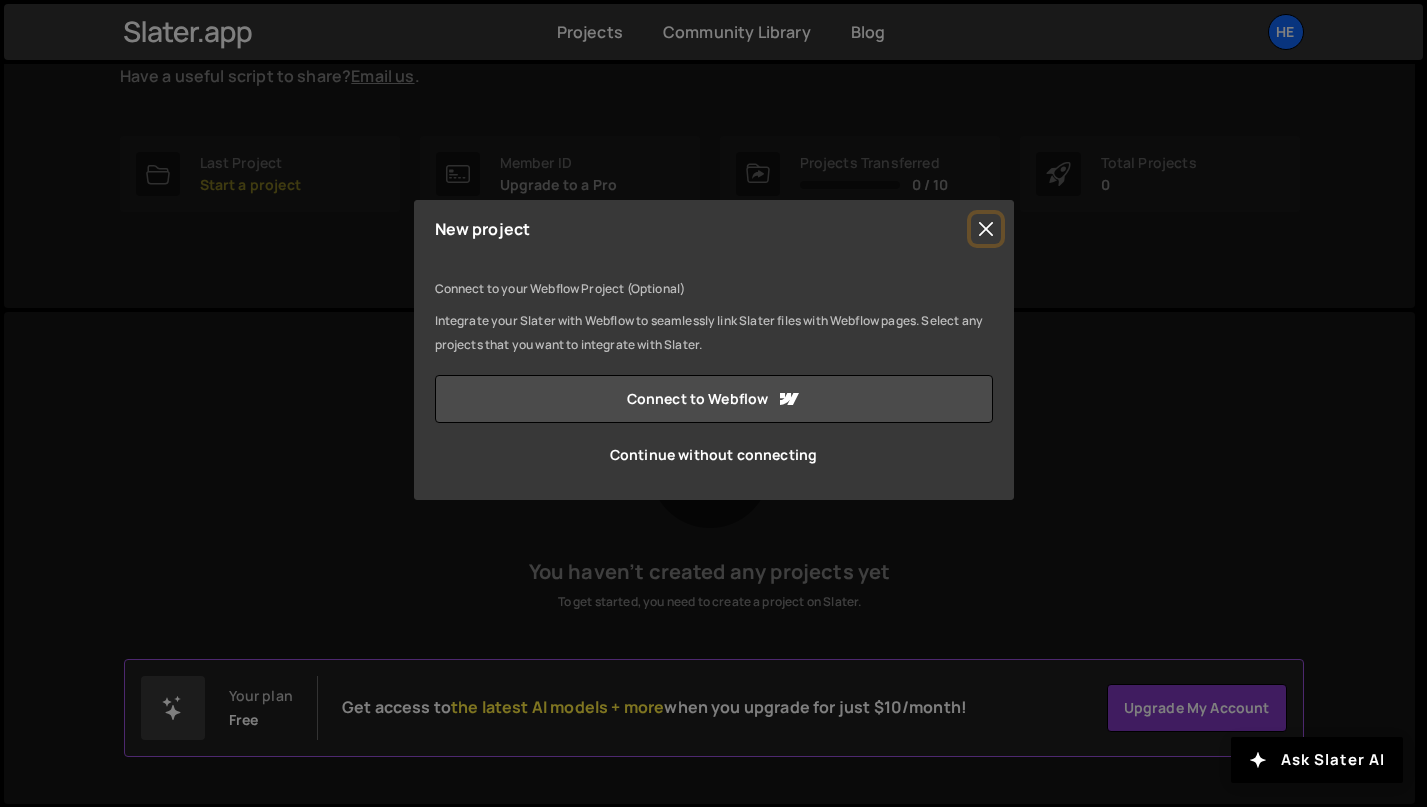click at bounding box center (986, 229) 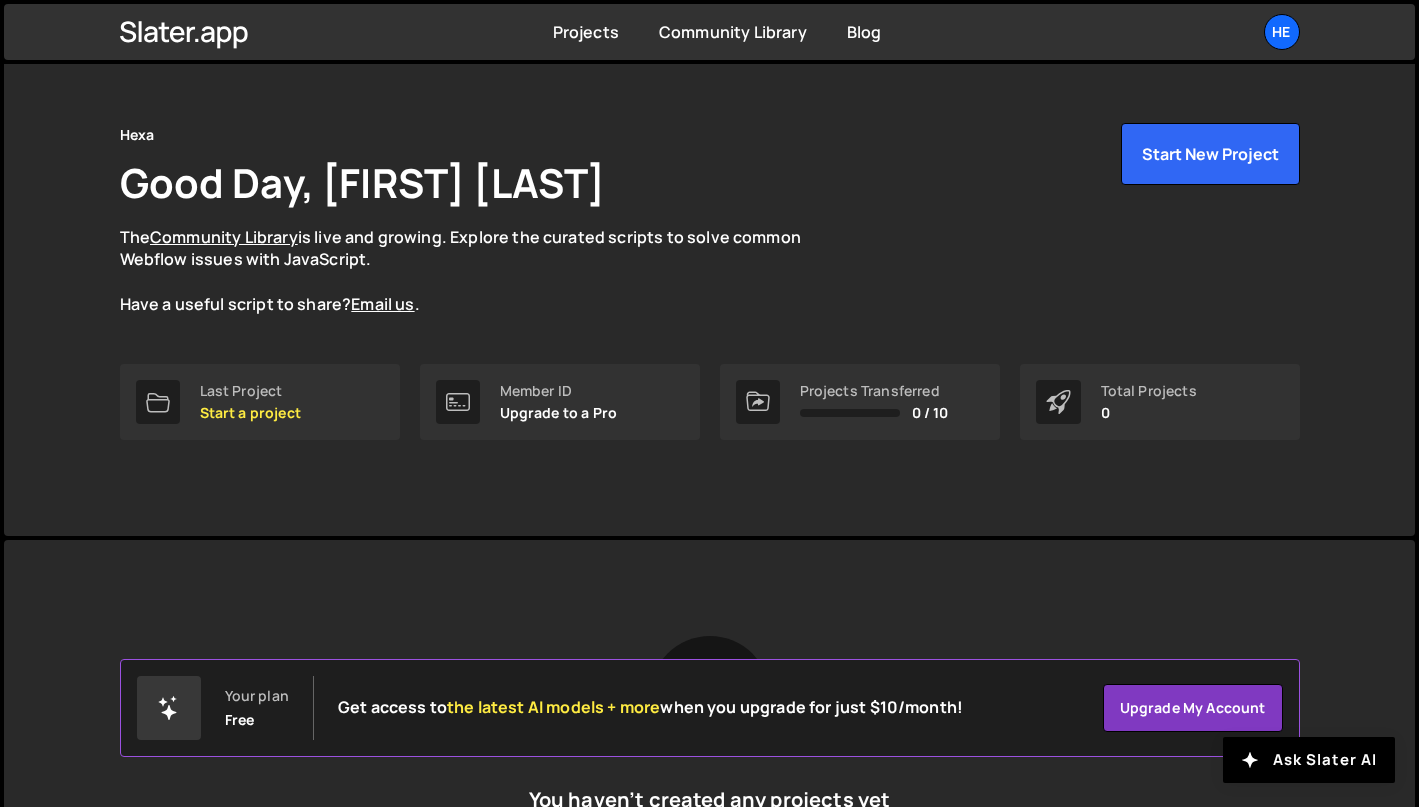scroll, scrollTop: 0, scrollLeft: 0, axis: both 